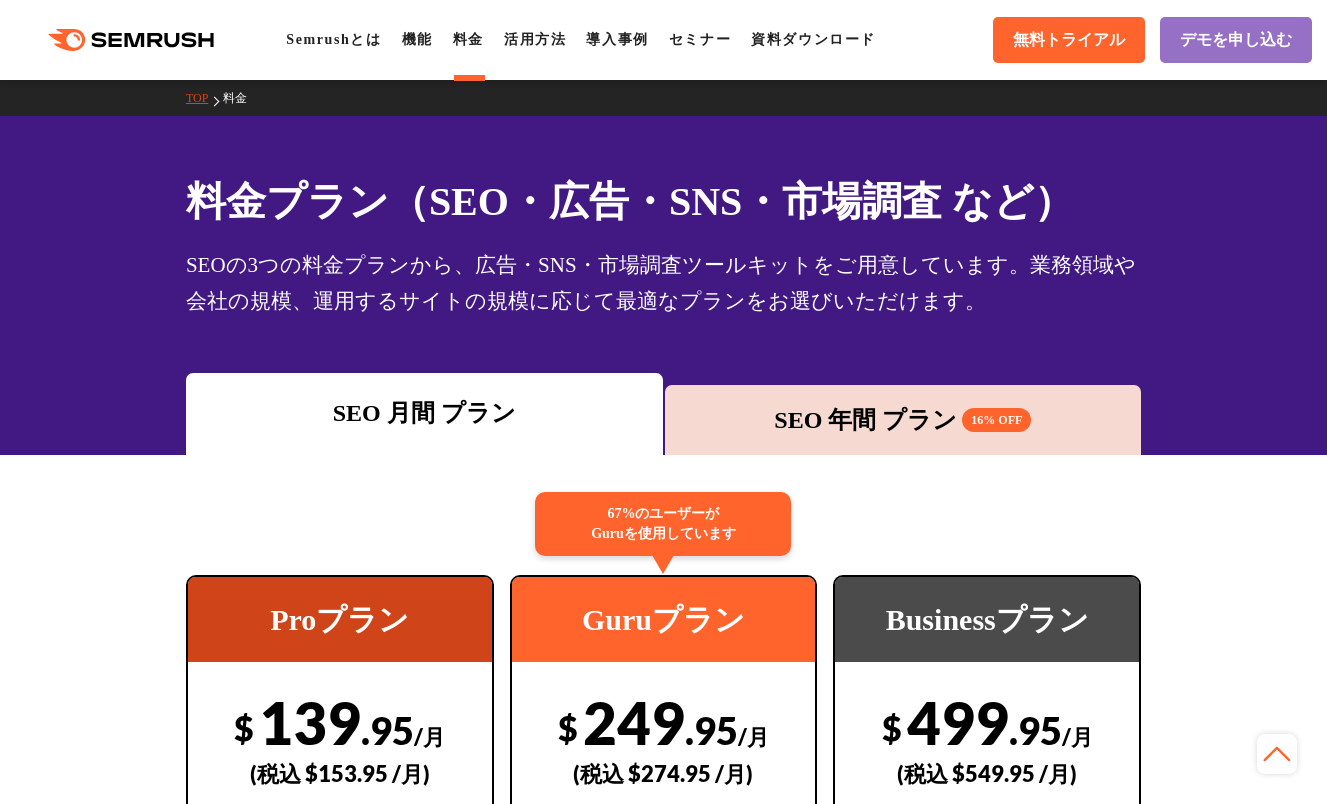 scroll, scrollTop: 1400, scrollLeft: 0, axis: vertical 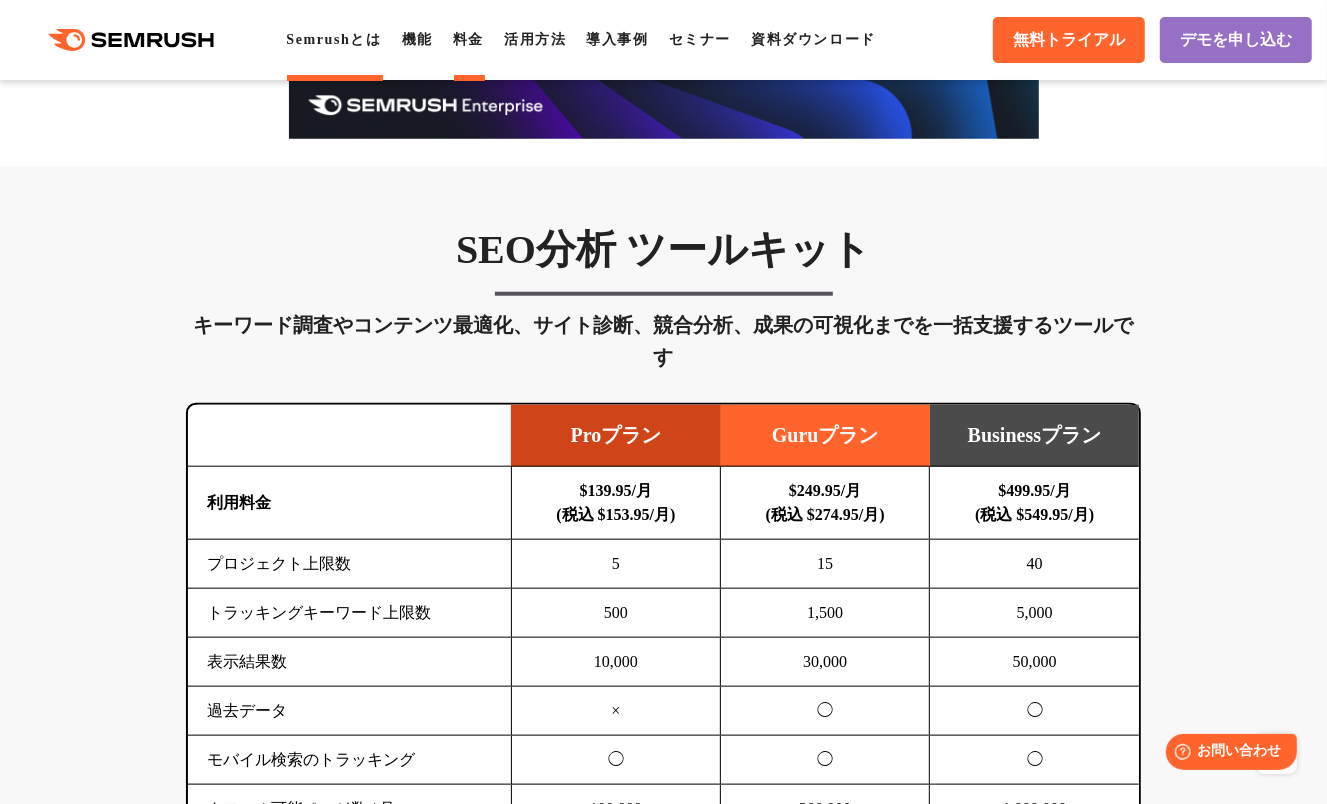 click on "Semrushとは" at bounding box center [333, 39] 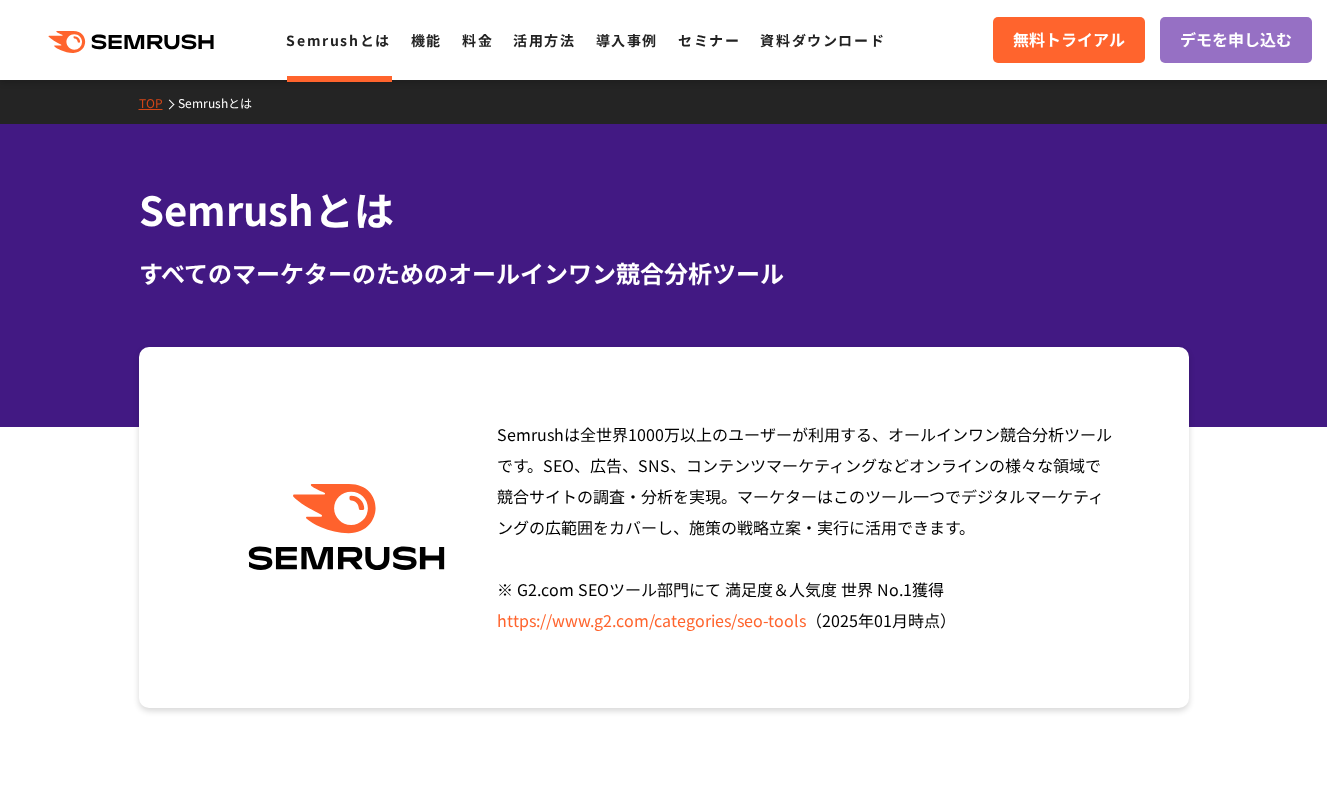 scroll, scrollTop: 0, scrollLeft: 0, axis: both 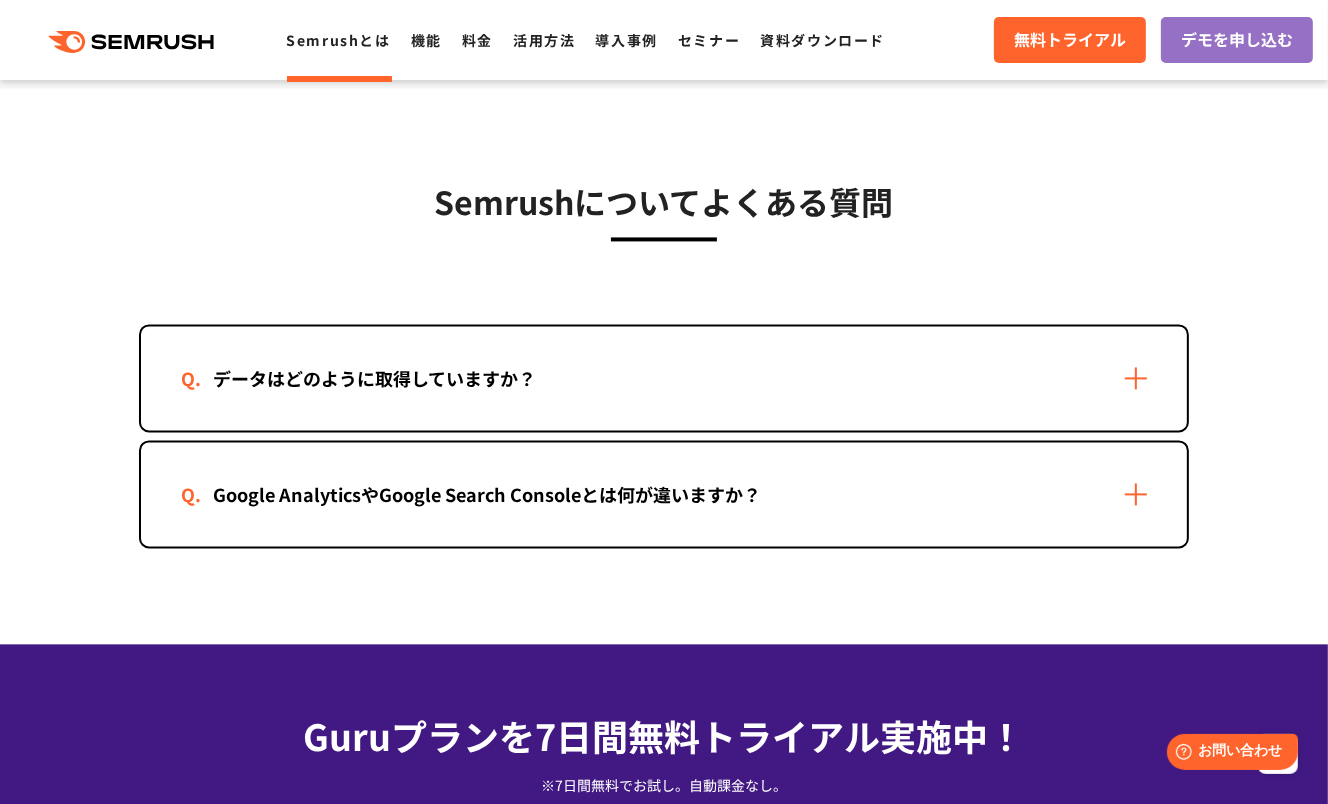 click on "データはどのように取得していますか？" at bounding box center [664, 378] 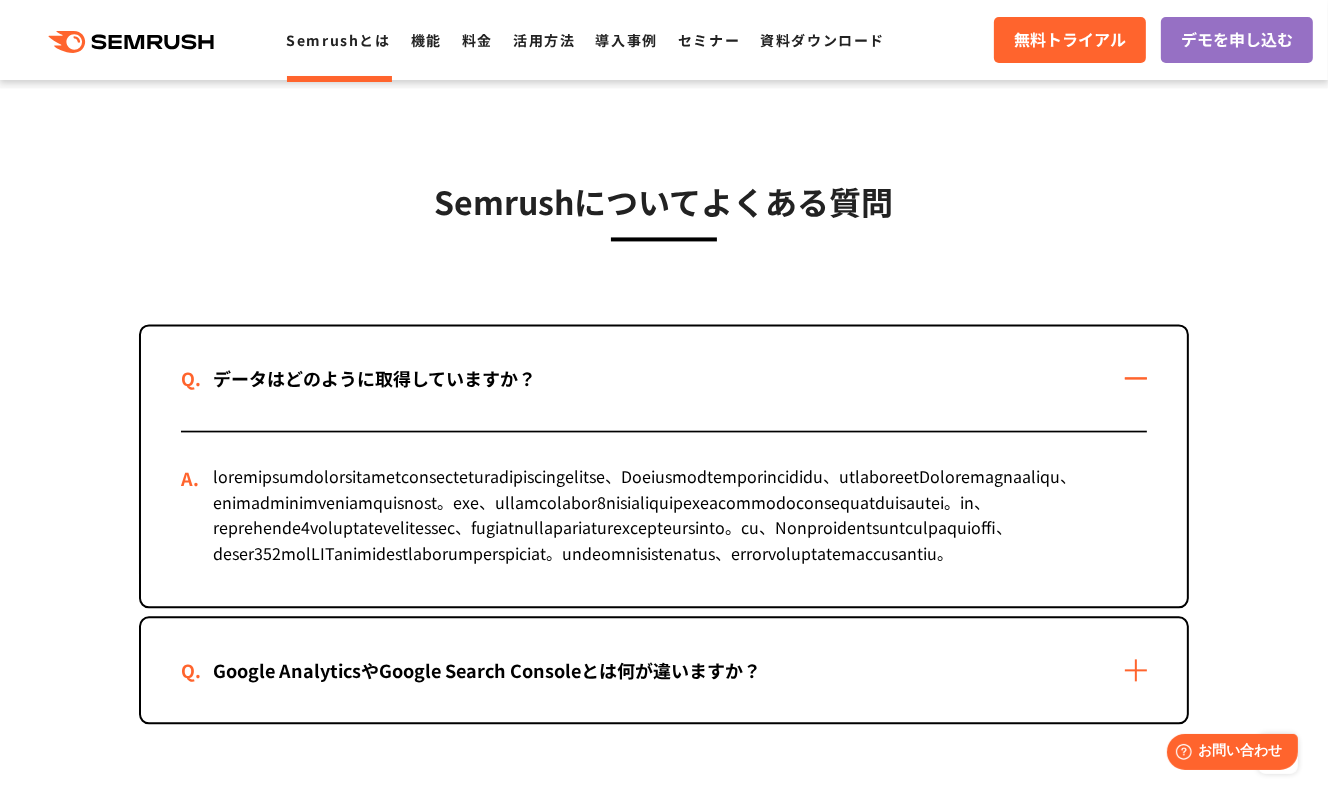 click on "データはどのように取得していますか？" at bounding box center (664, 378) 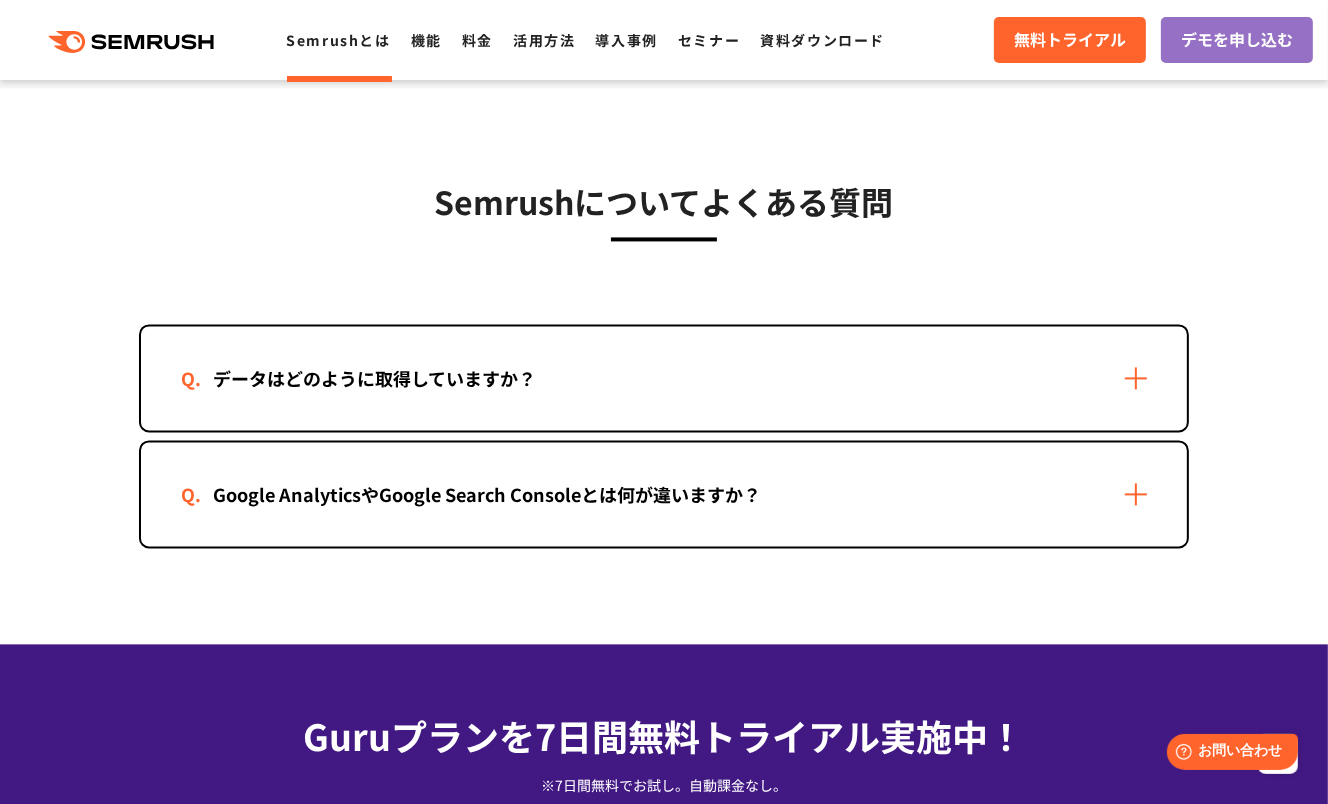 click on "Google AnalyticsやGoogle Search Consoleとは何が違いますか？" at bounding box center (664, 494) 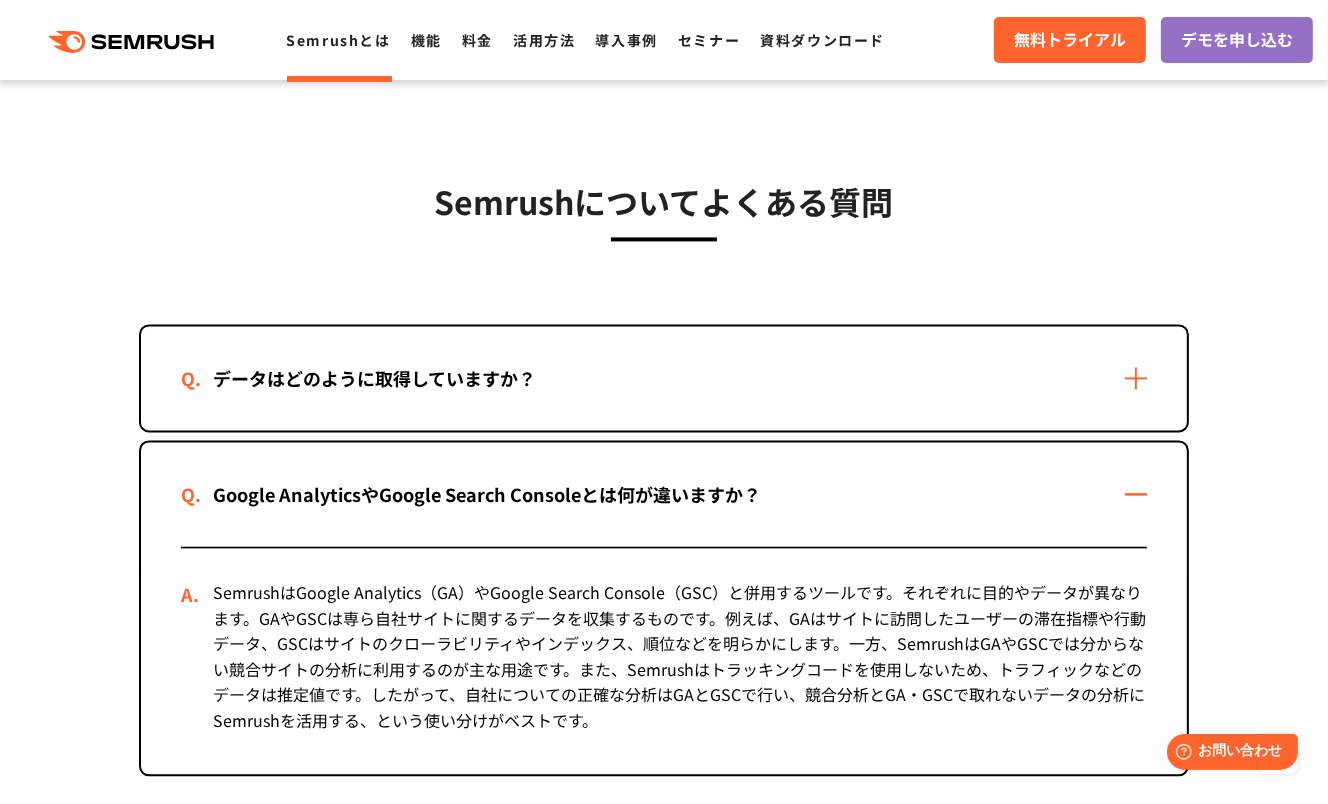 click on "Google AnalyticsやGoogle Search Consoleとは何が違いますか？" at bounding box center (664, 494) 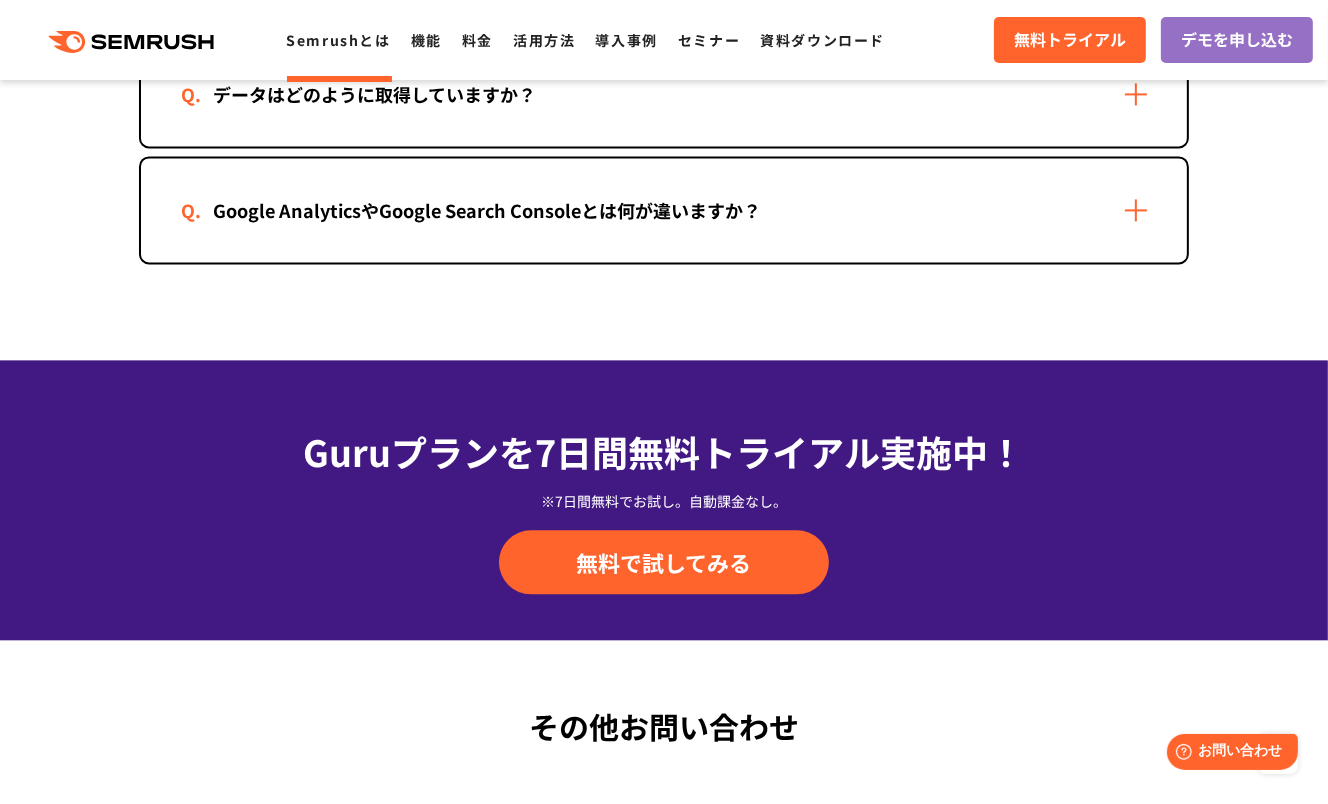 scroll, scrollTop: 4200, scrollLeft: 0, axis: vertical 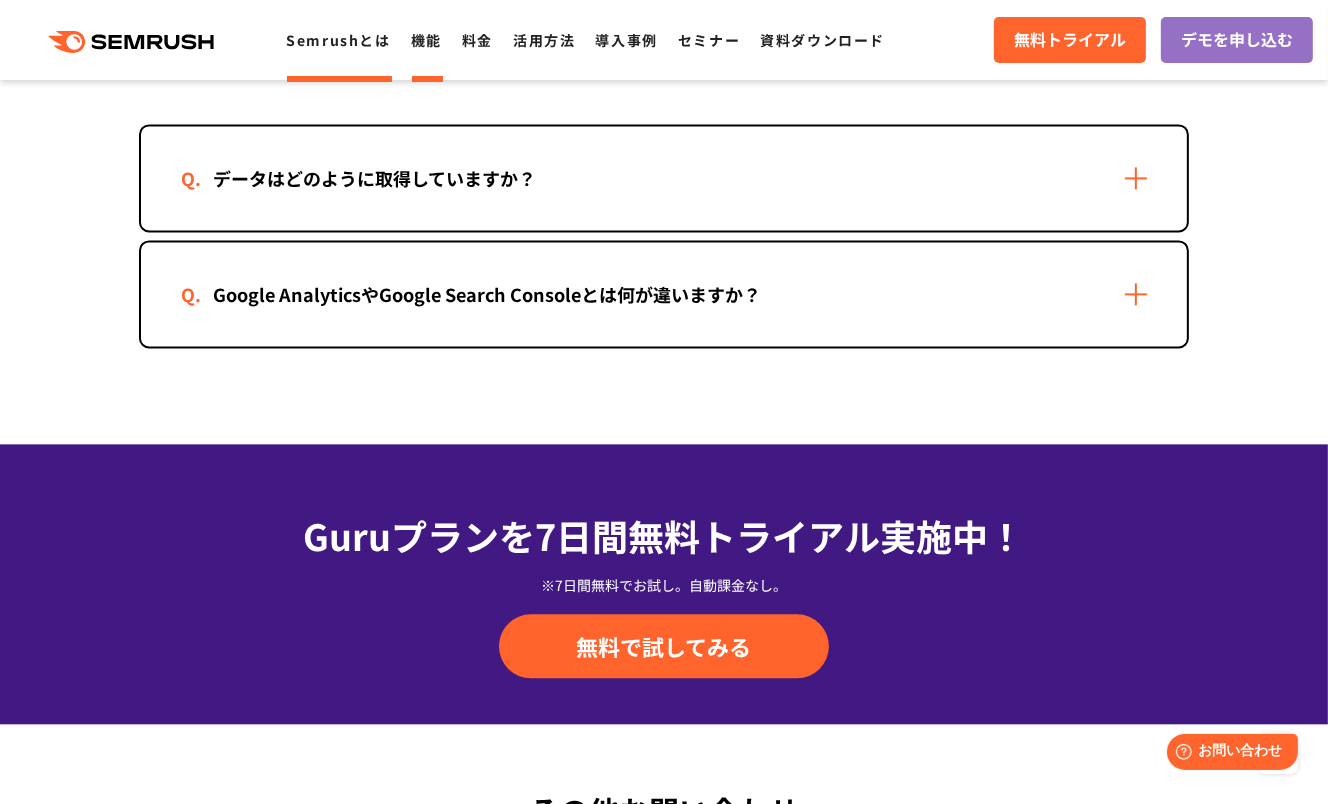 click on "機能" at bounding box center [426, 40] 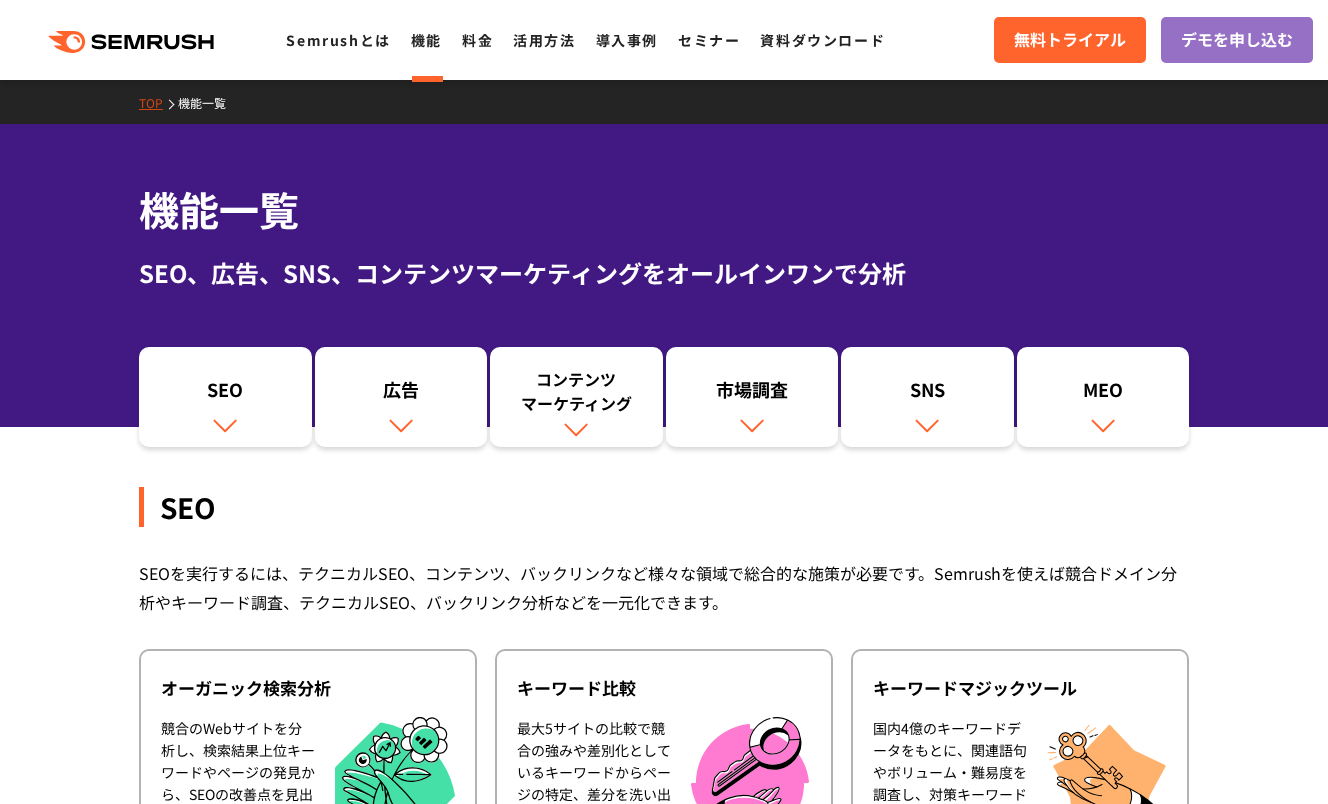 scroll, scrollTop: 0, scrollLeft: 0, axis: both 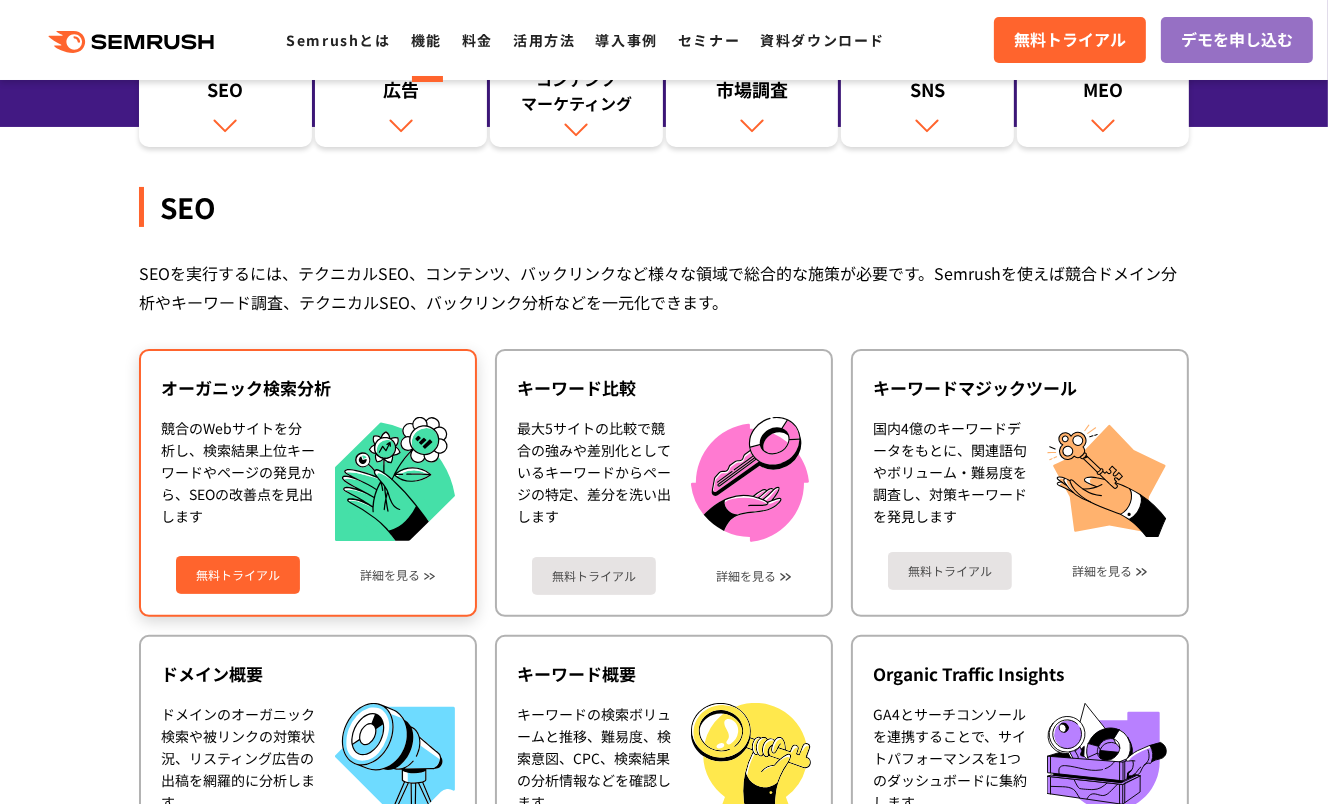 click on "無料トライアル 詳細を見る" at bounding box center [308, 567] 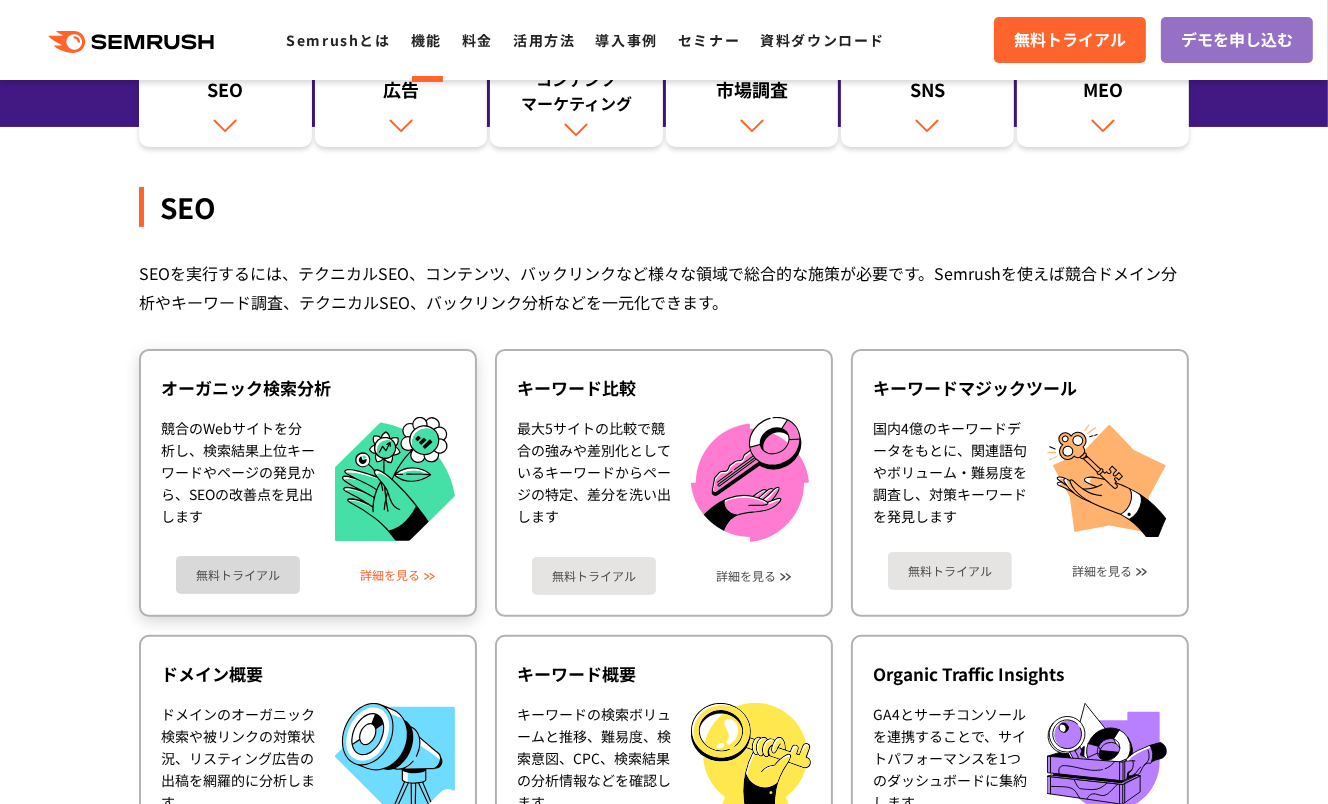 click on "詳細を見る" at bounding box center [390, 575] 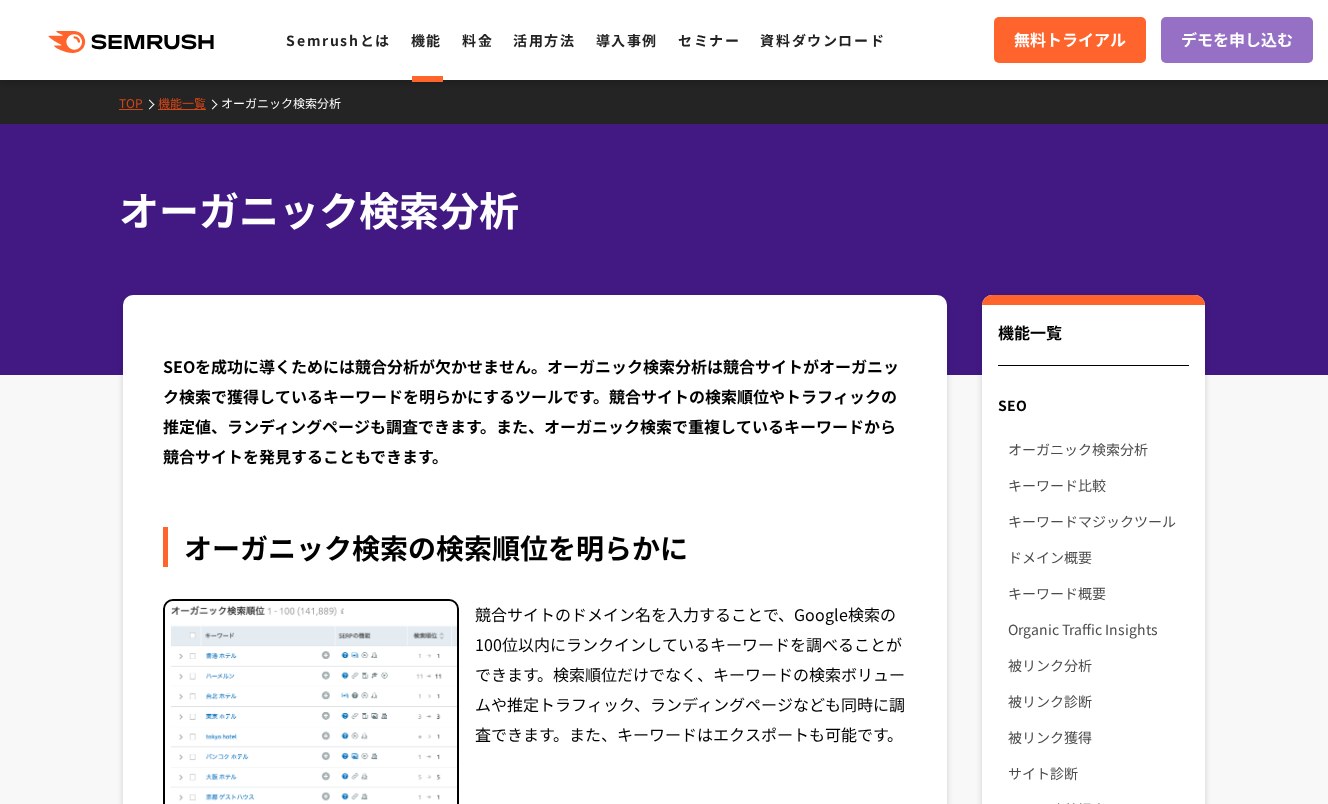scroll, scrollTop: 0, scrollLeft: 0, axis: both 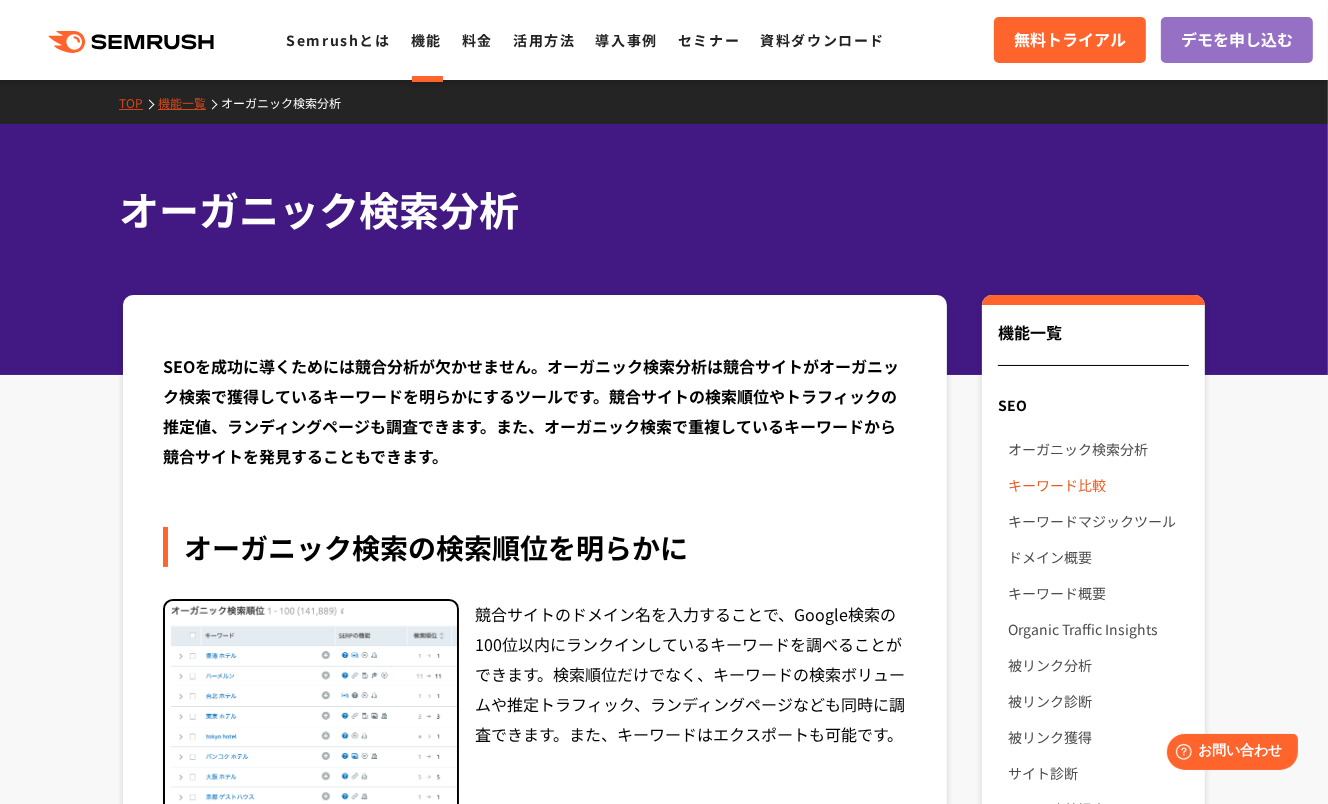 click on "キーワード比較" at bounding box center (1098, 485) 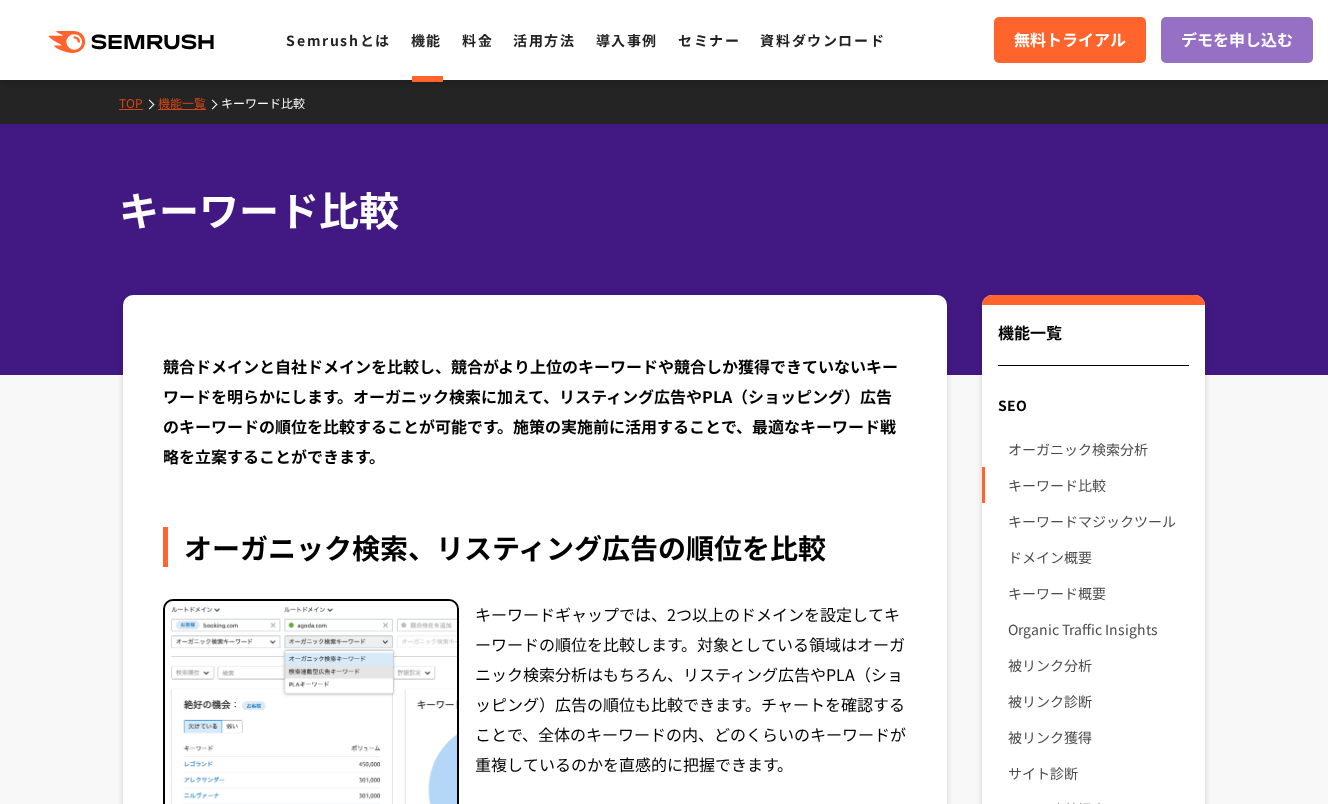 scroll, scrollTop: 0, scrollLeft: 0, axis: both 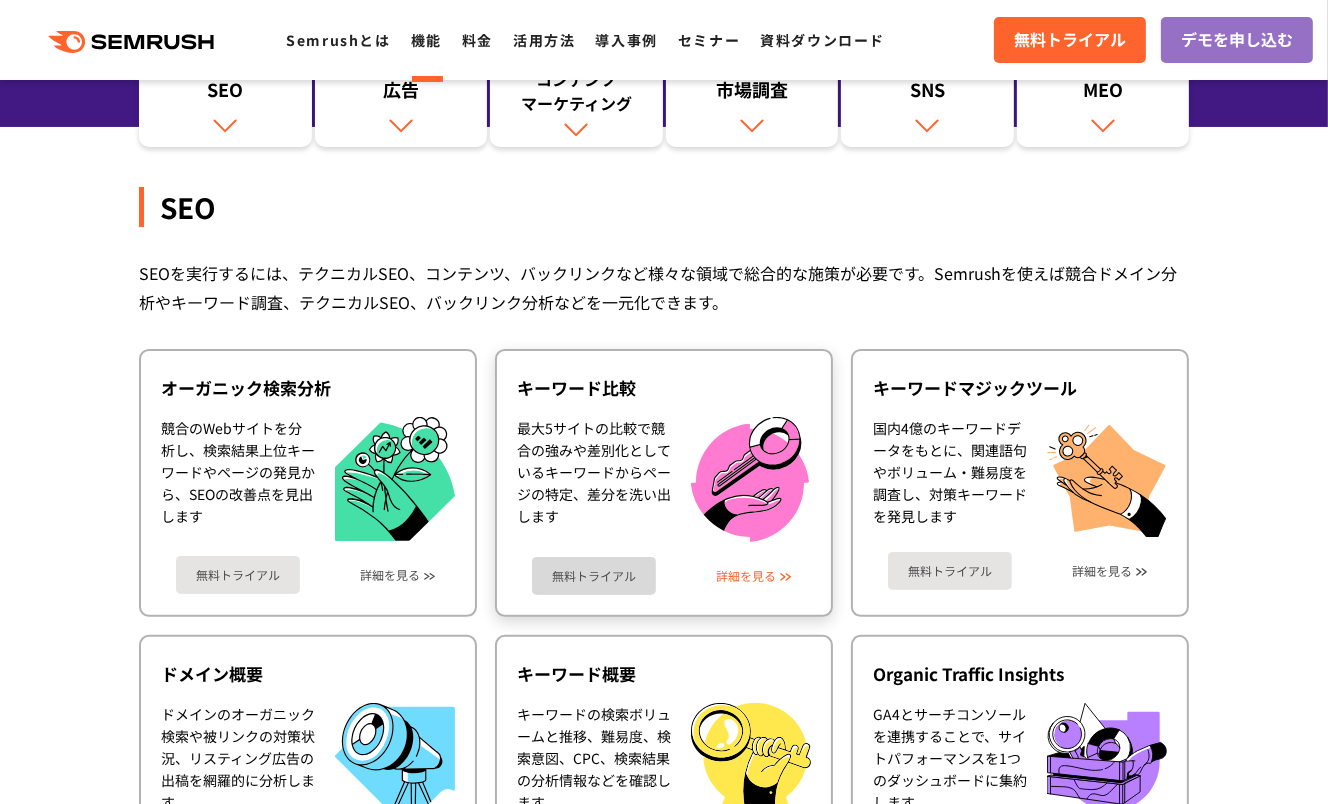 click on "詳細を見る" at bounding box center (746, 576) 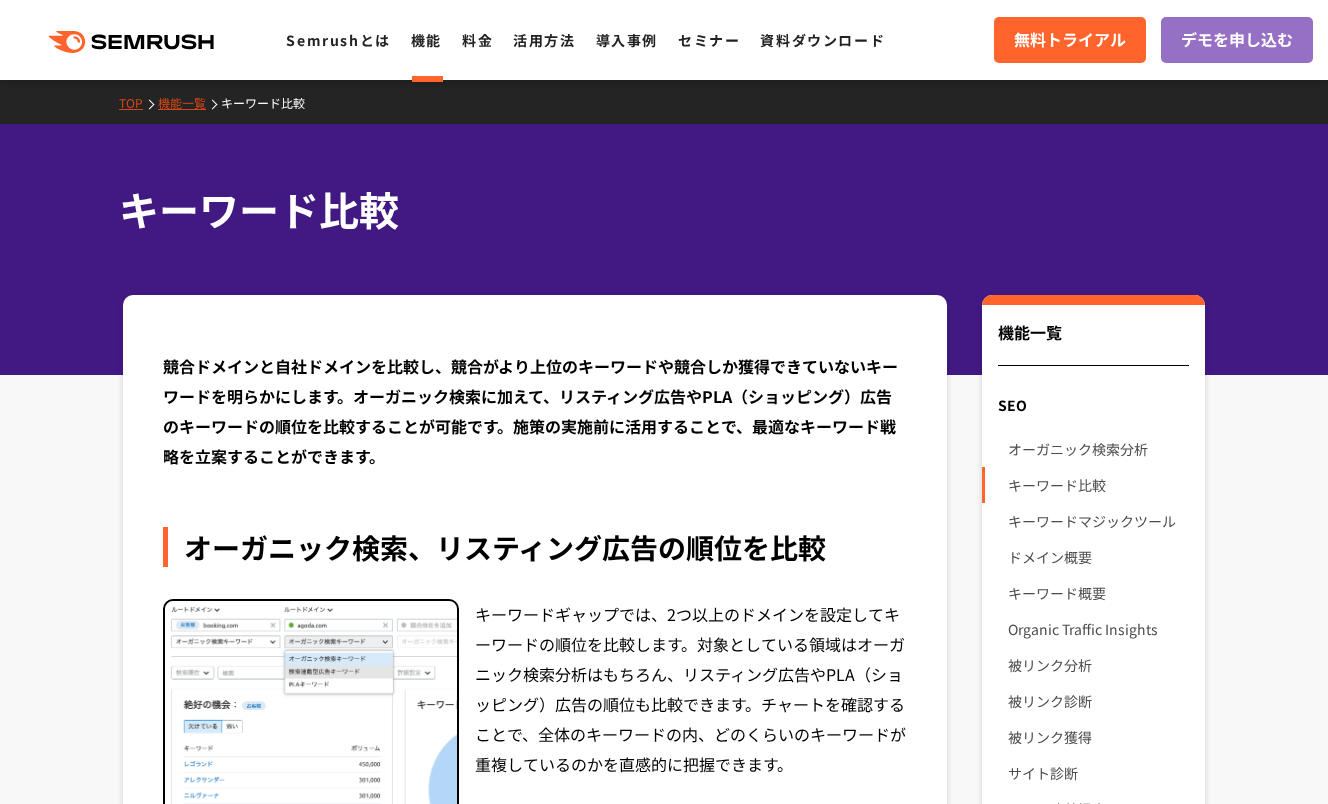 scroll, scrollTop: 0, scrollLeft: 0, axis: both 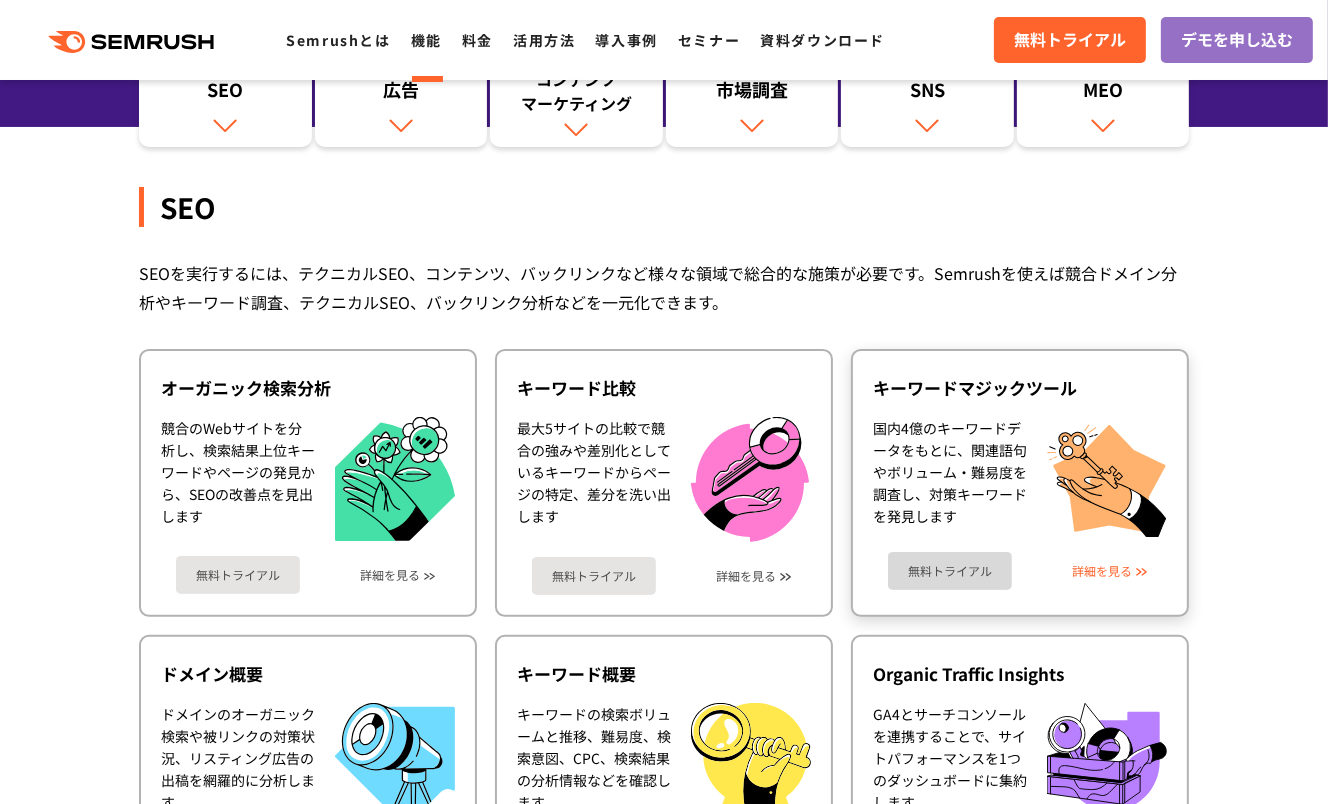click on "詳細を見る" at bounding box center (1102, 571) 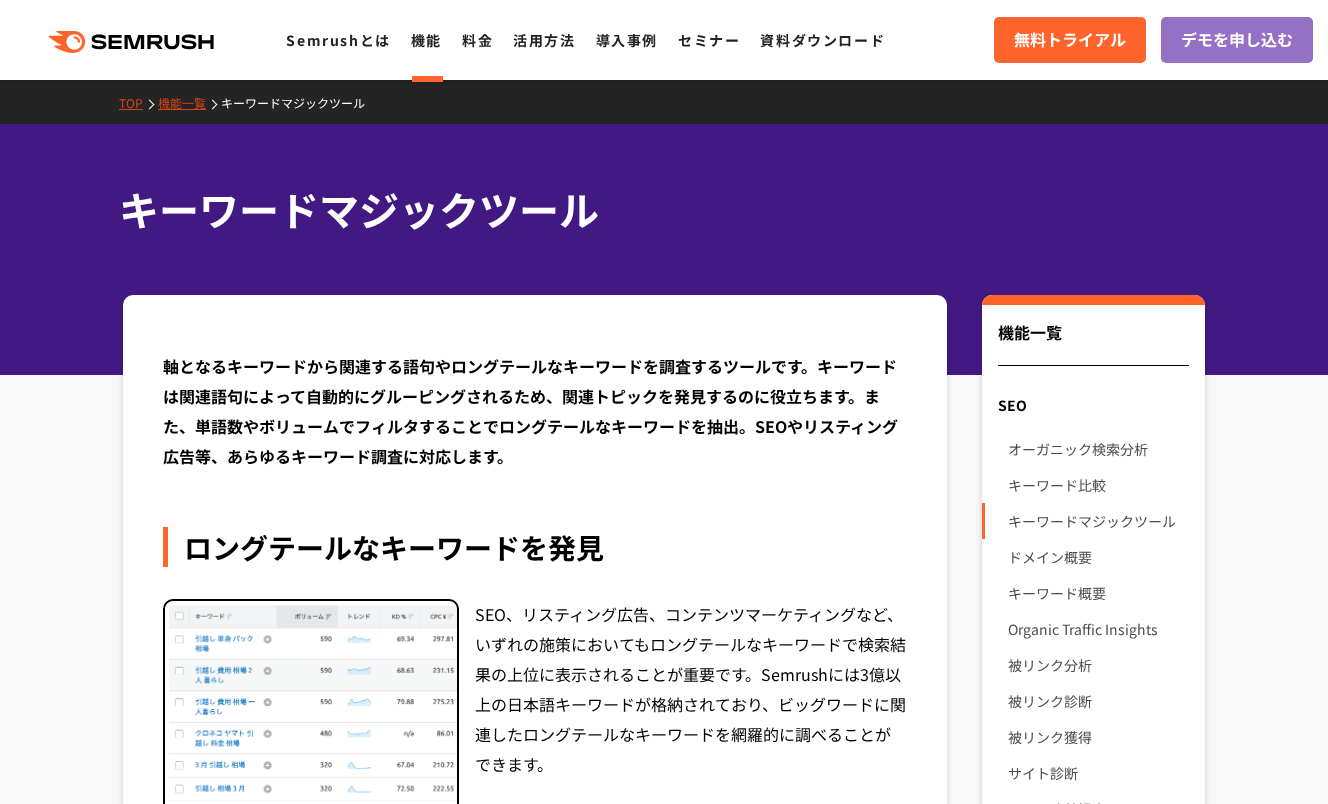 scroll, scrollTop: 0, scrollLeft: 0, axis: both 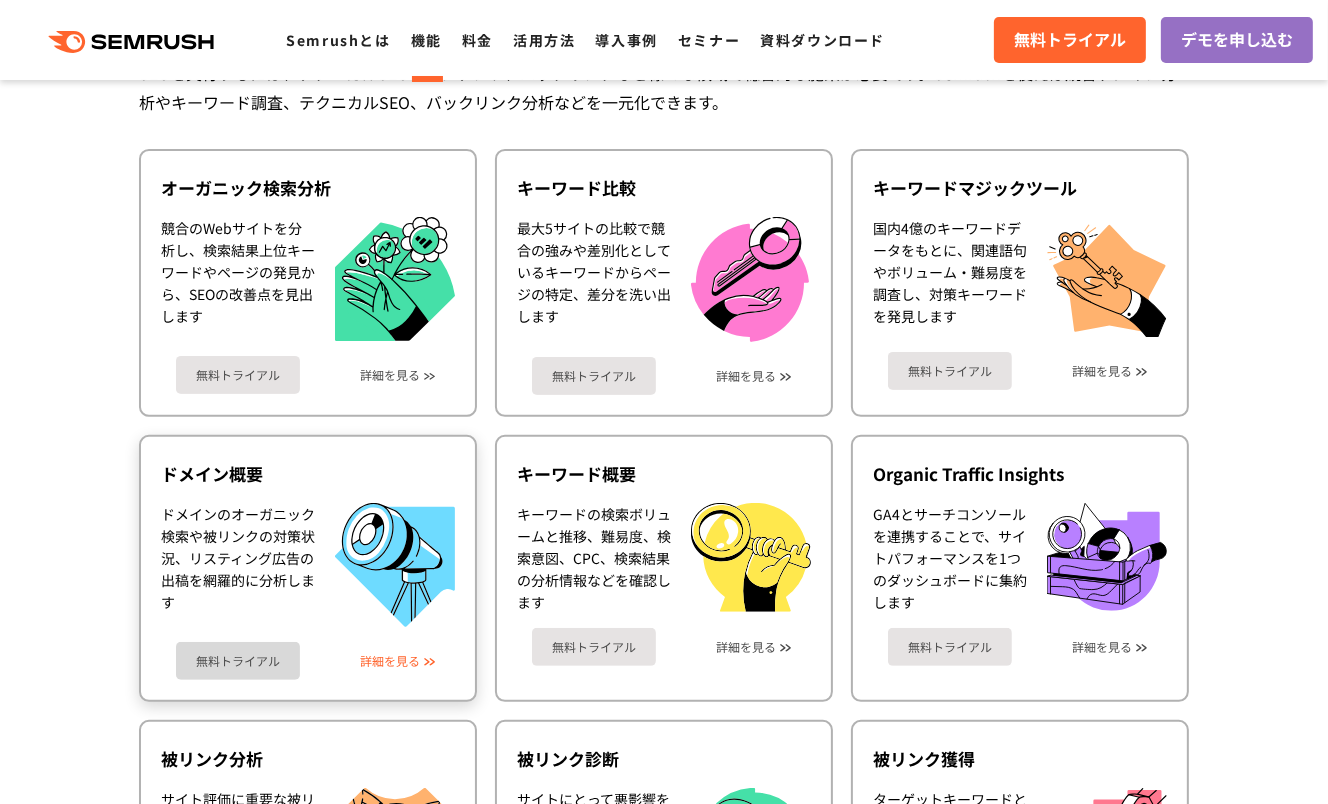 click on "詳細を見る" at bounding box center [390, 661] 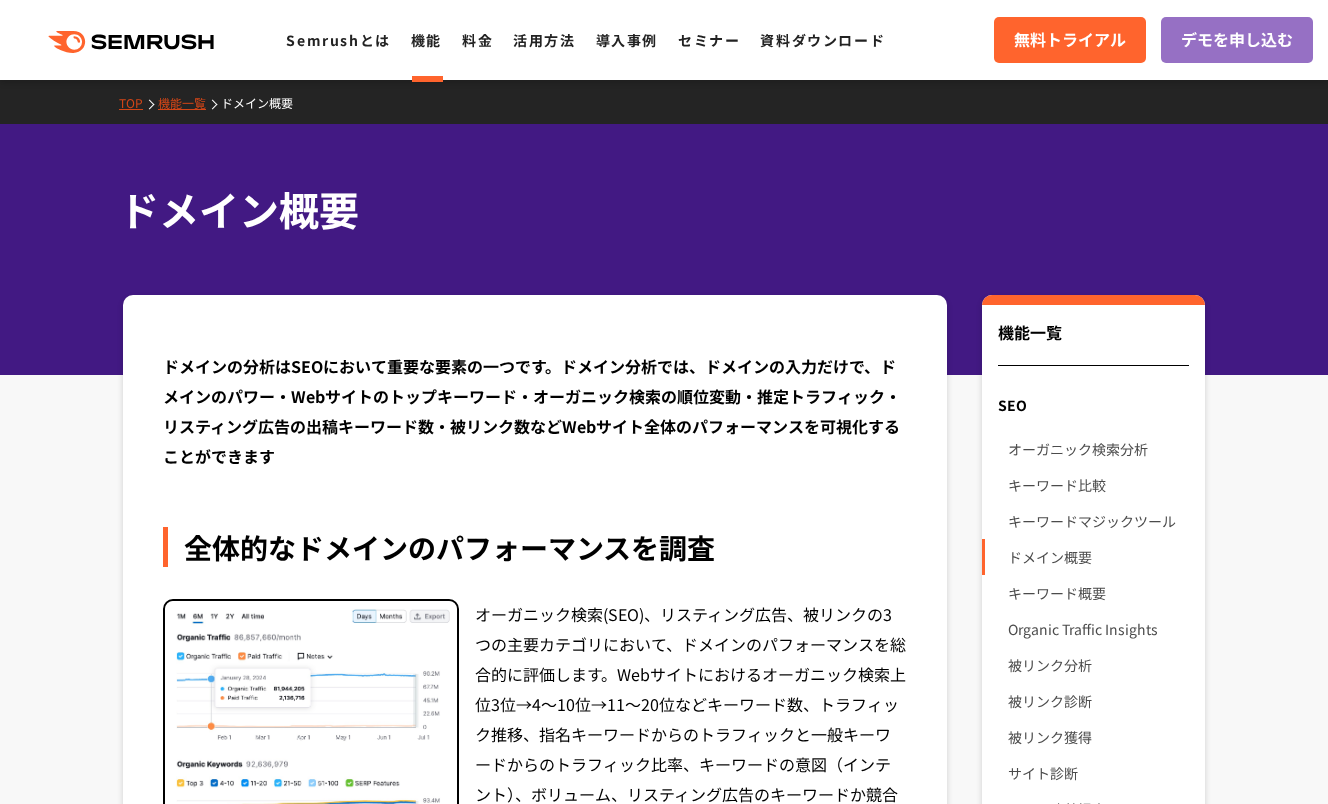 scroll, scrollTop: 0, scrollLeft: 0, axis: both 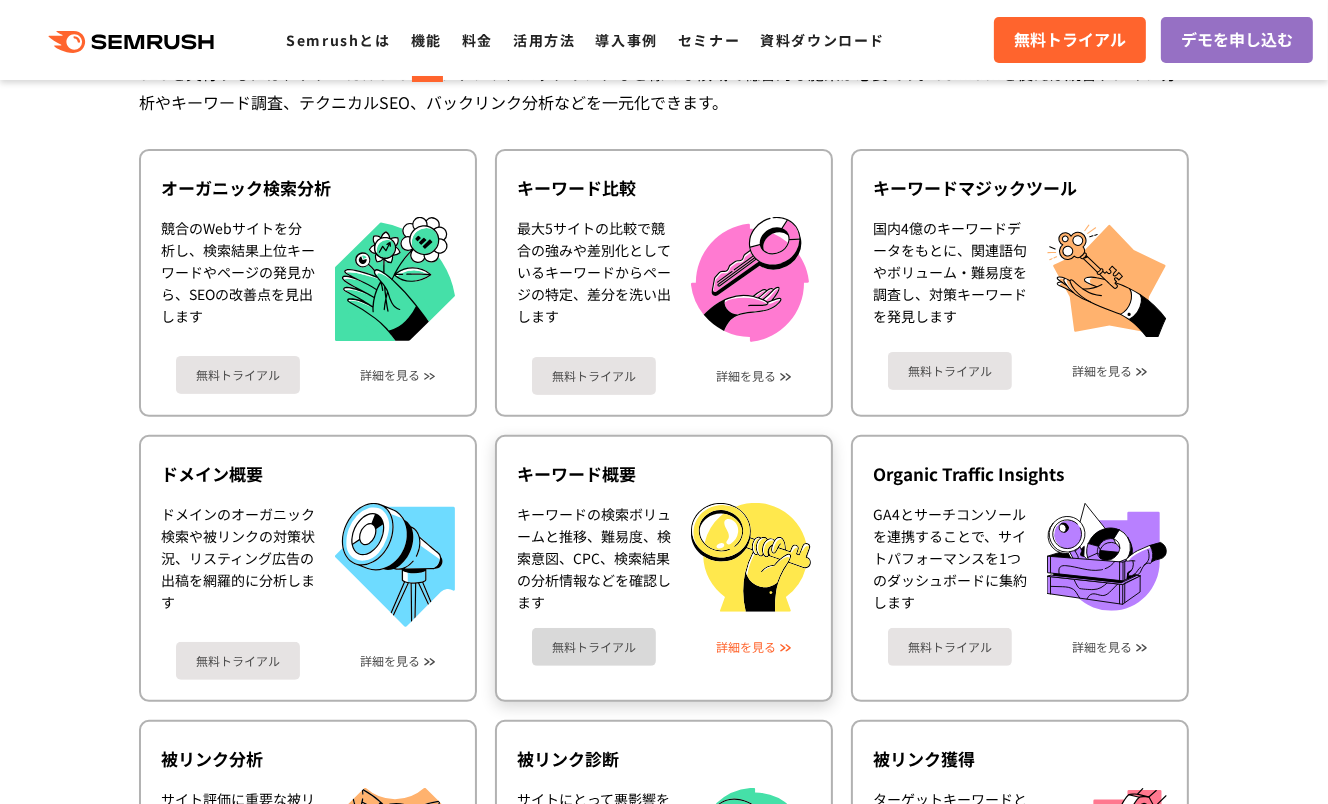 click on "詳細を見る" at bounding box center (746, 647) 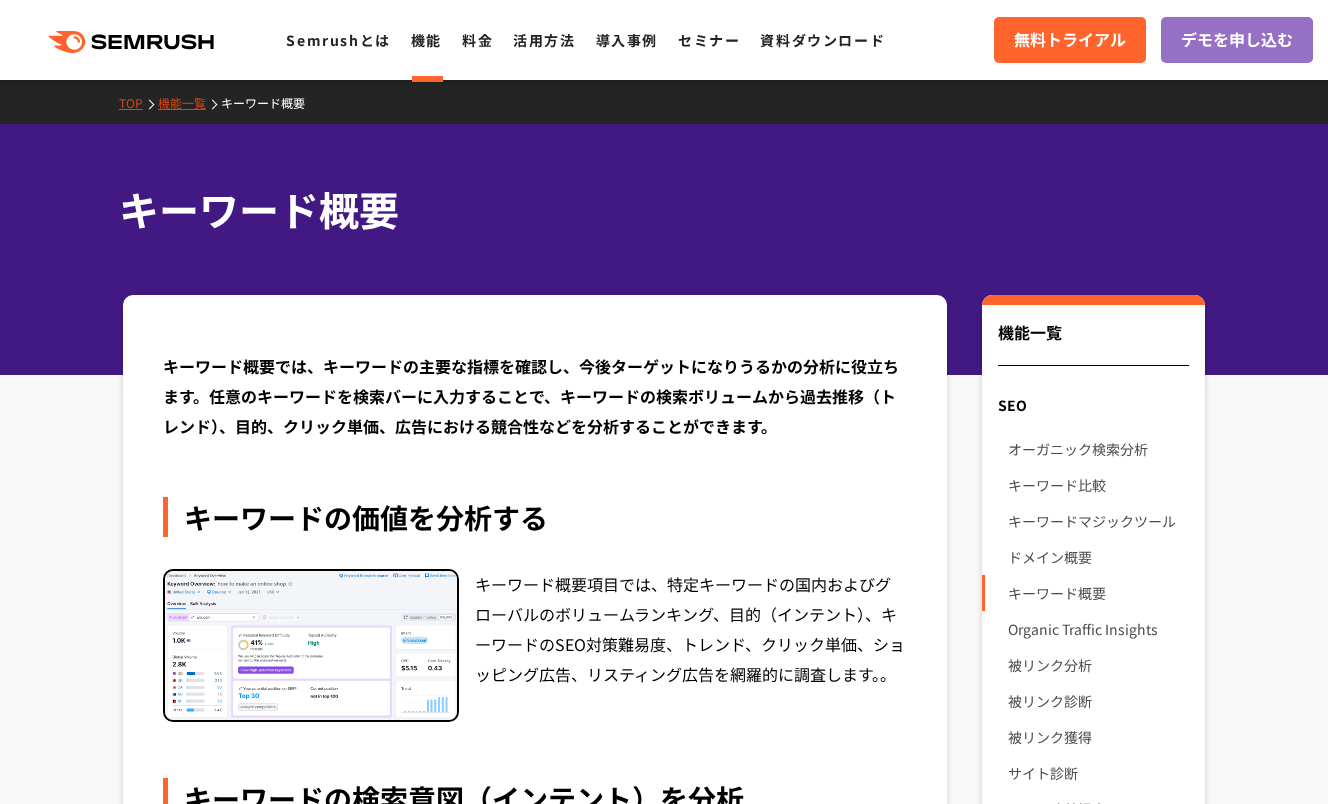 scroll, scrollTop: 0, scrollLeft: 0, axis: both 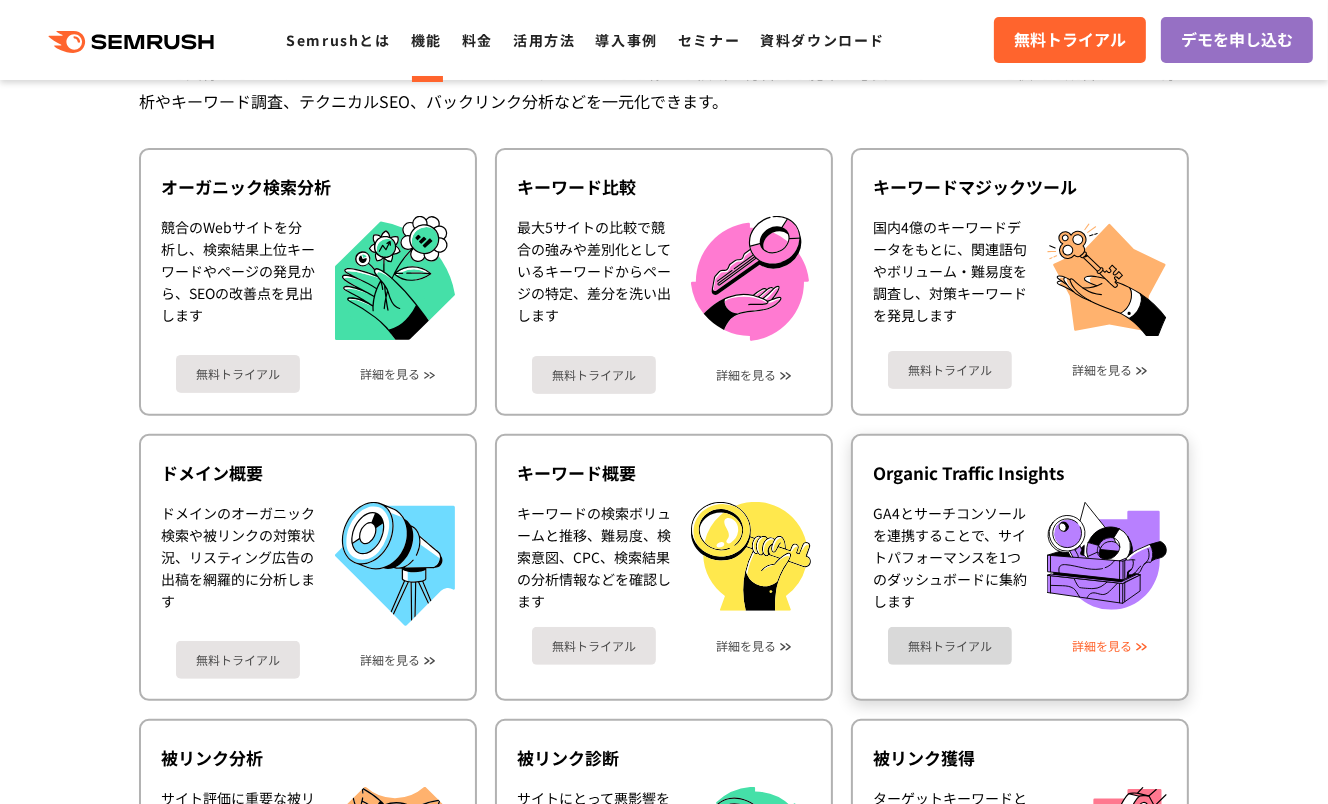 click on "詳細を見る" at bounding box center (1102, 646) 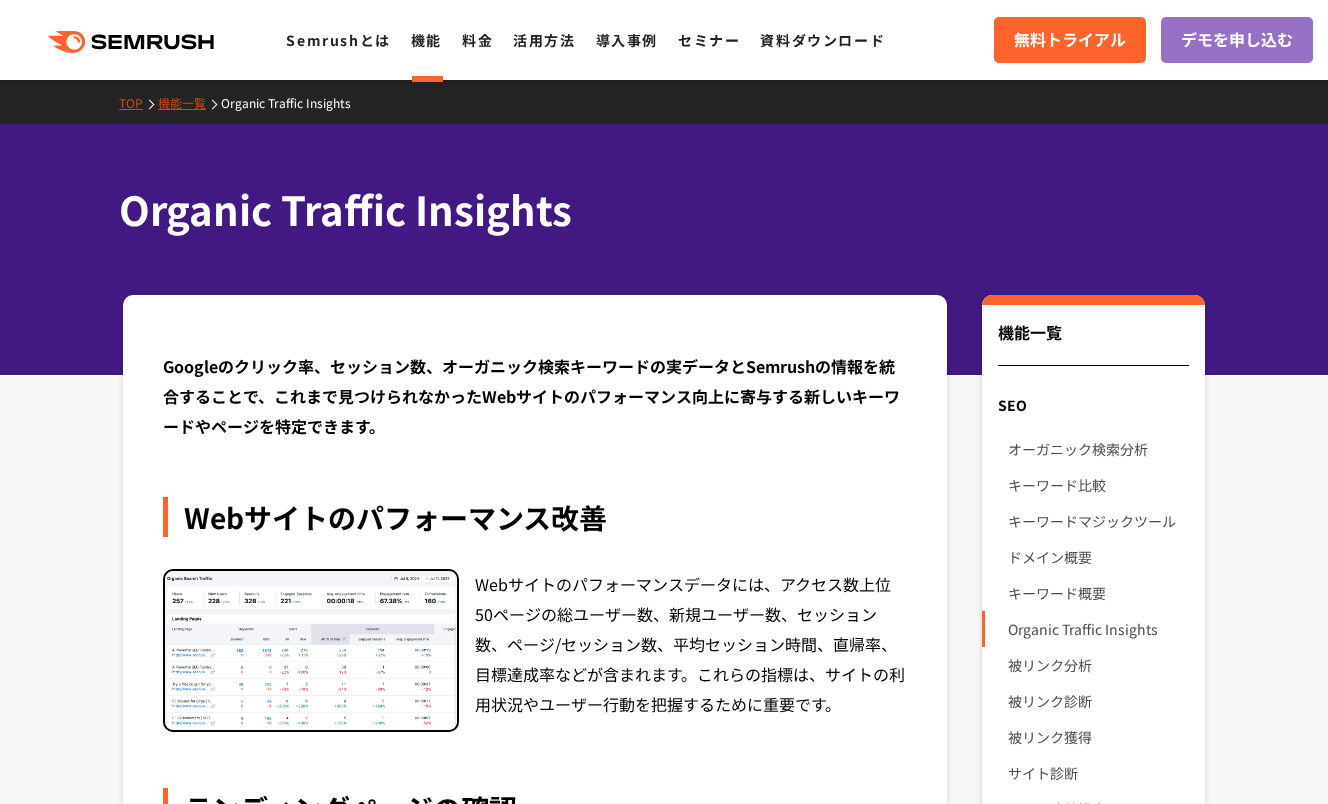 scroll, scrollTop: 0, scrollLeft: 0, axis: both 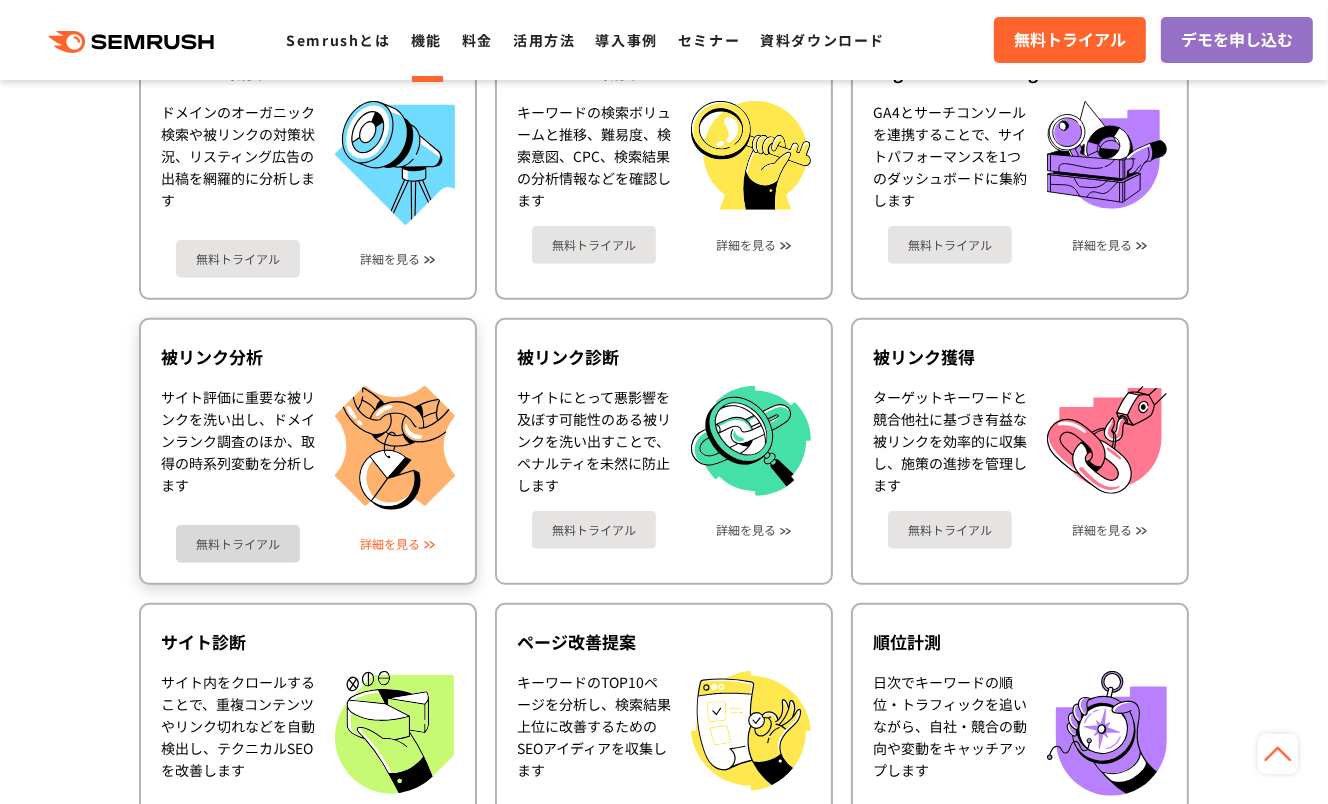 click on "詳細を見る" at bounding box center [390, 544] 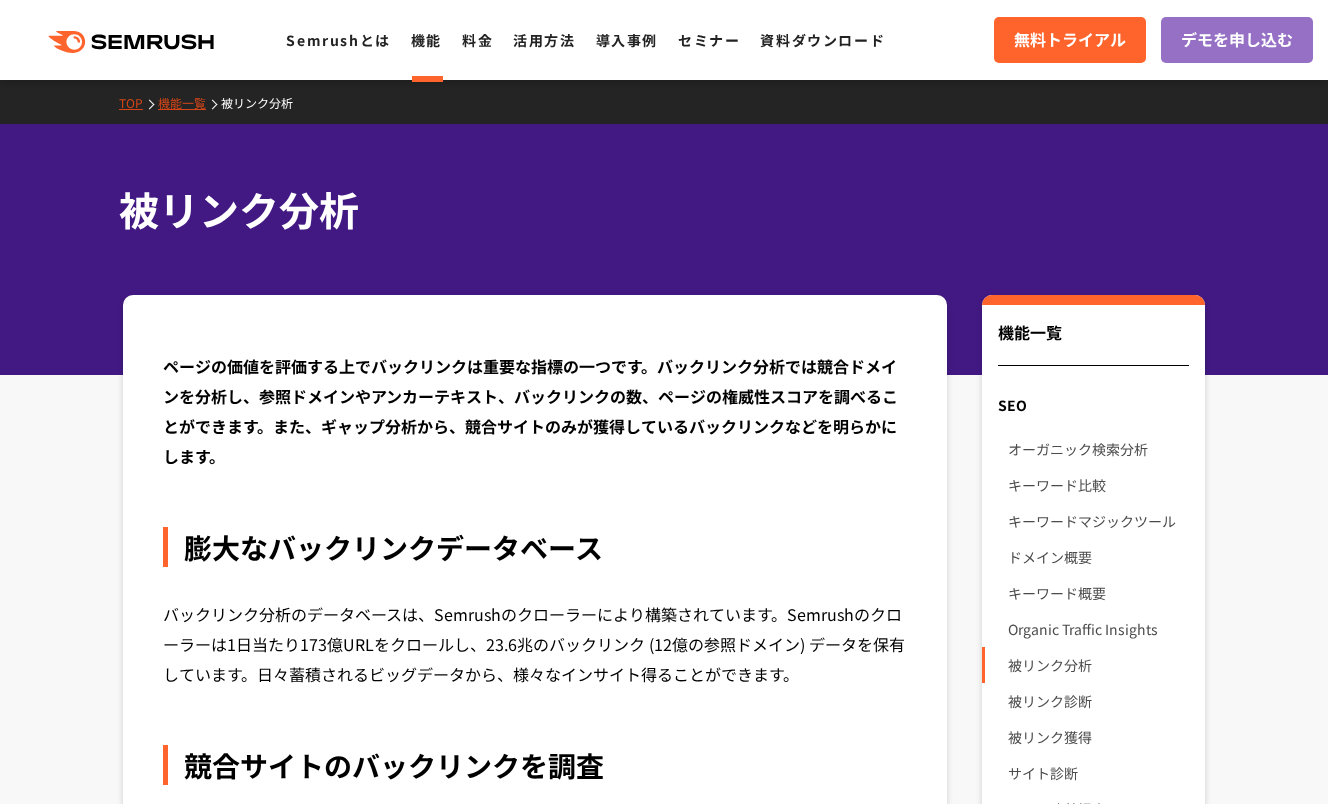 scroll, scrollTop: 0, scrollLeft: 0, axis: both 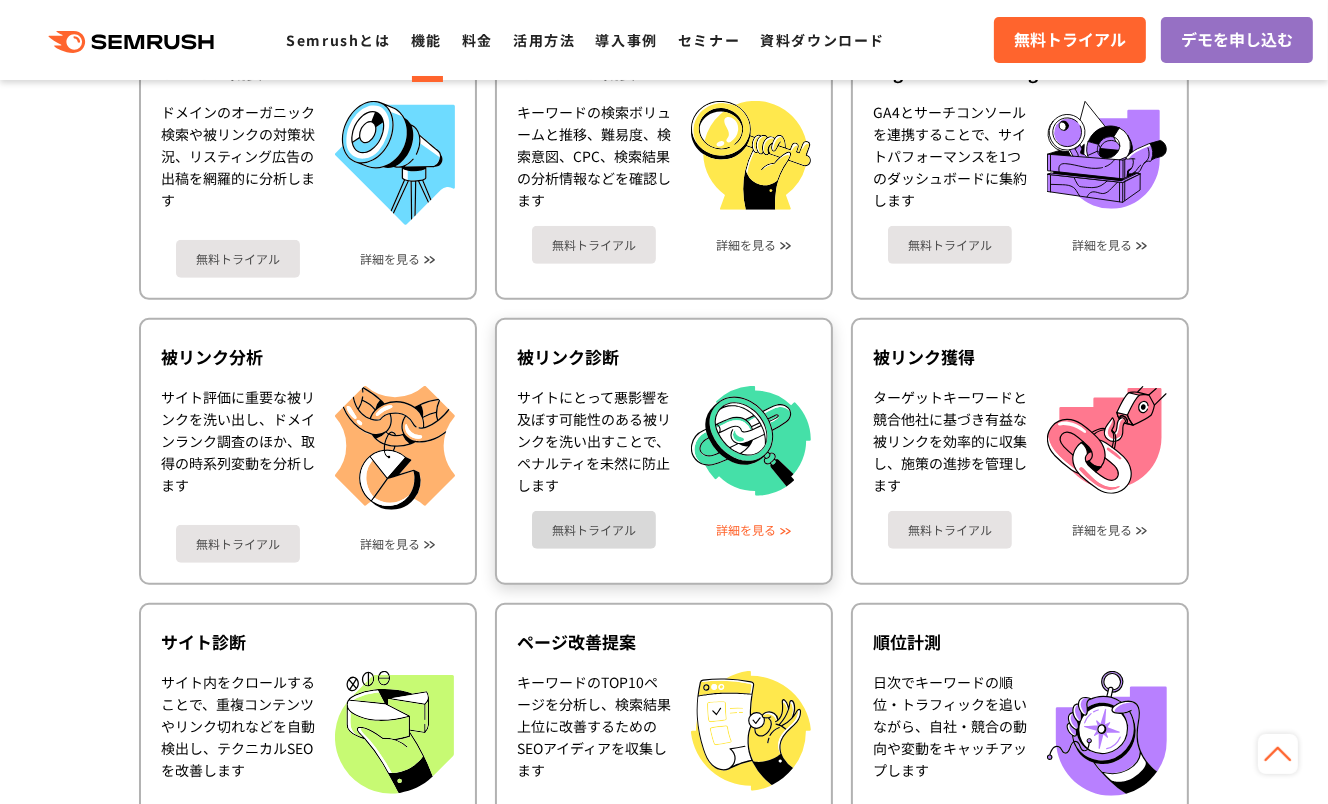 click on "詳細を見る" at bounding box center (746, 530) 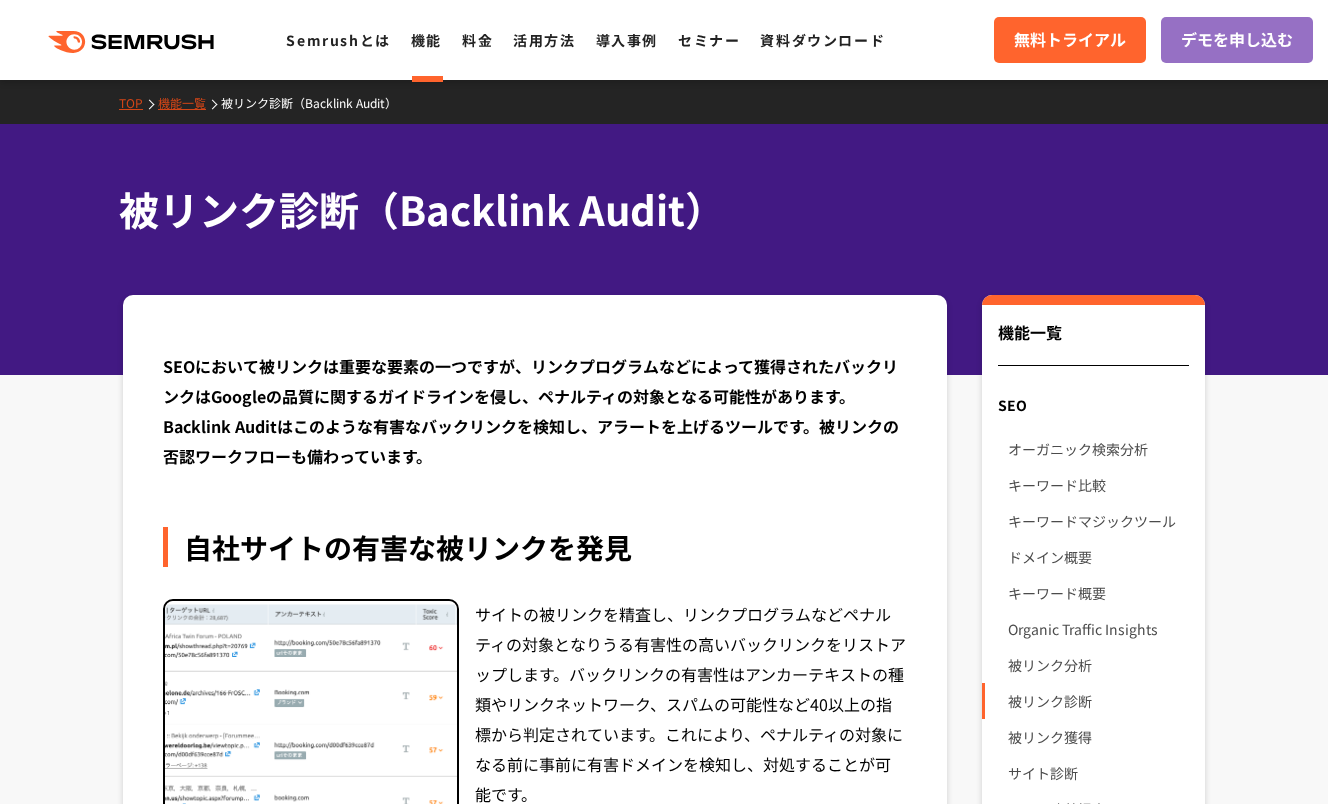 scroll, scrollTop: 0, scrollLeft: 0, axis: both 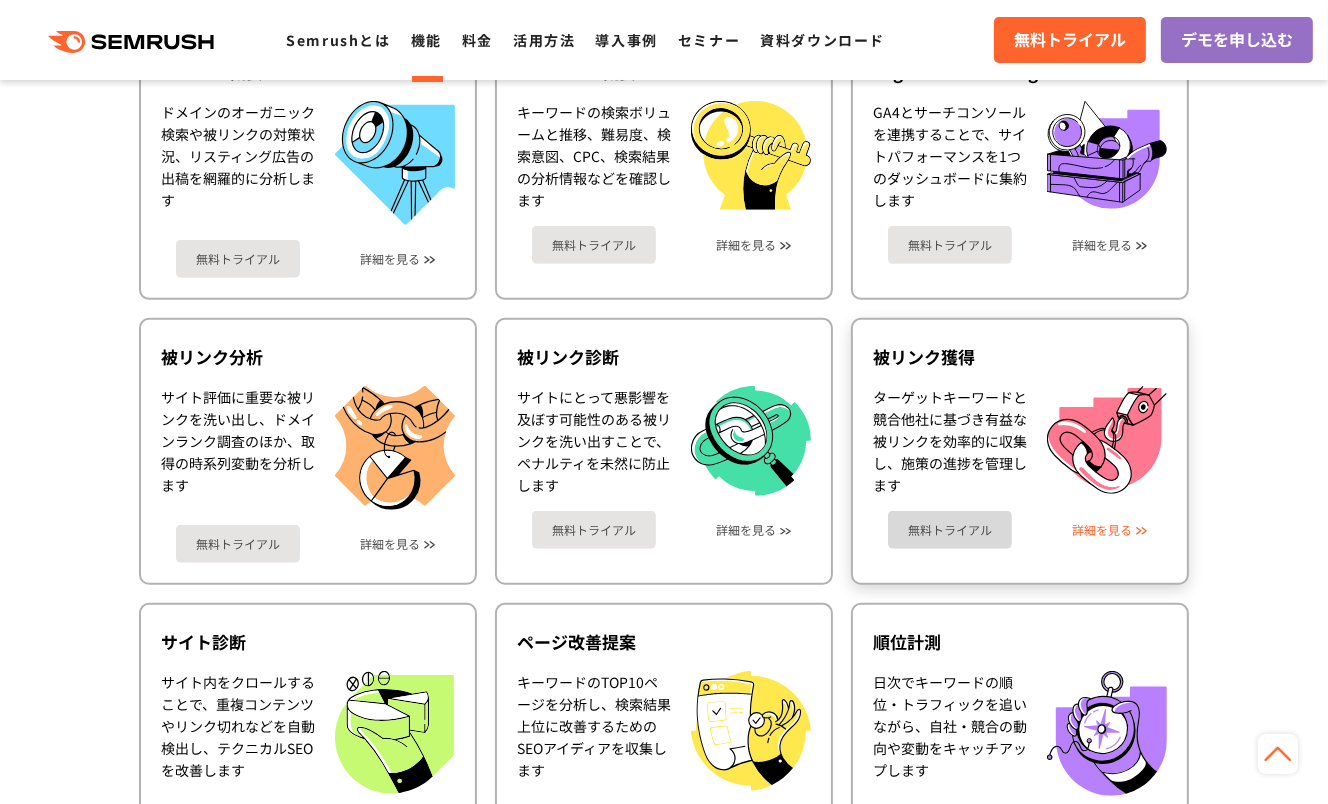 click on "詳細を見る" at bounding box center (1102, 530) 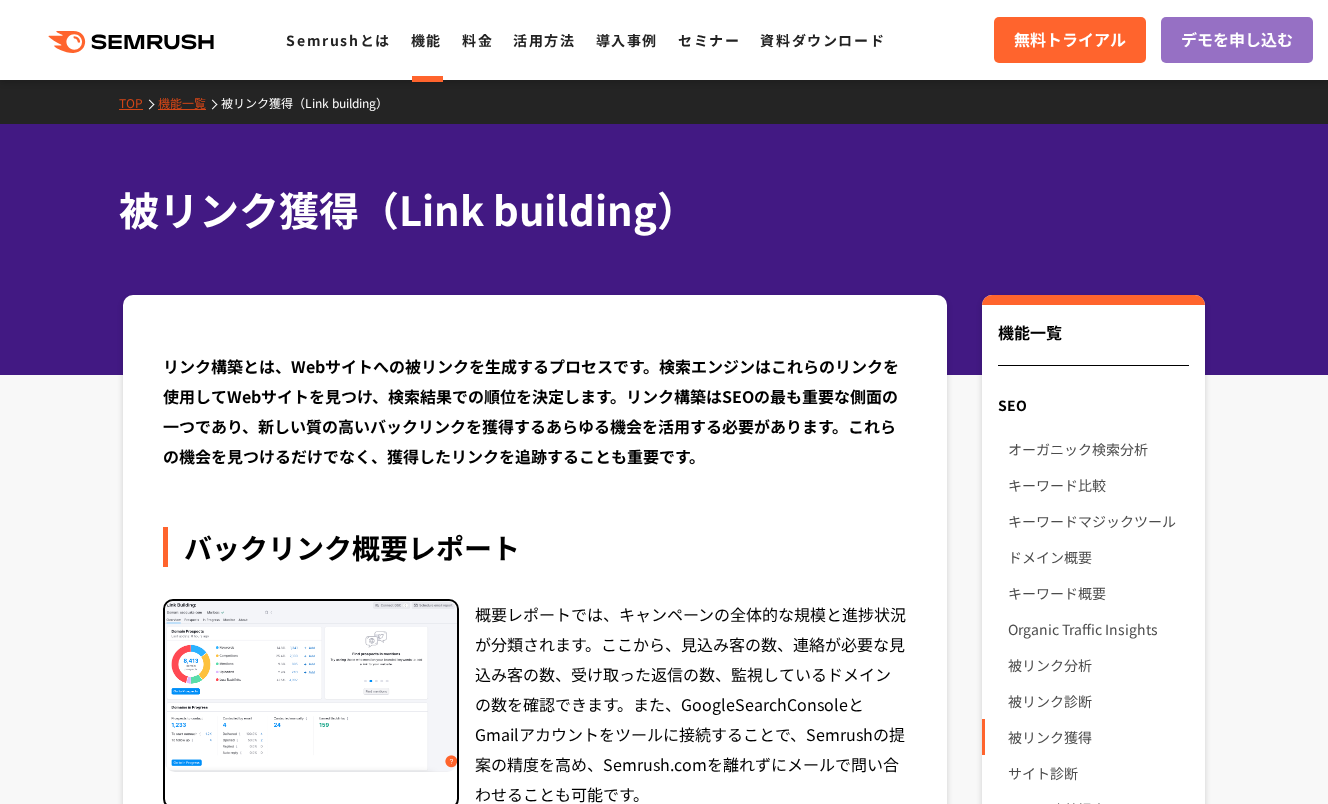 scroll, scrollTop: 0, scrollLeft: 0, axis: both 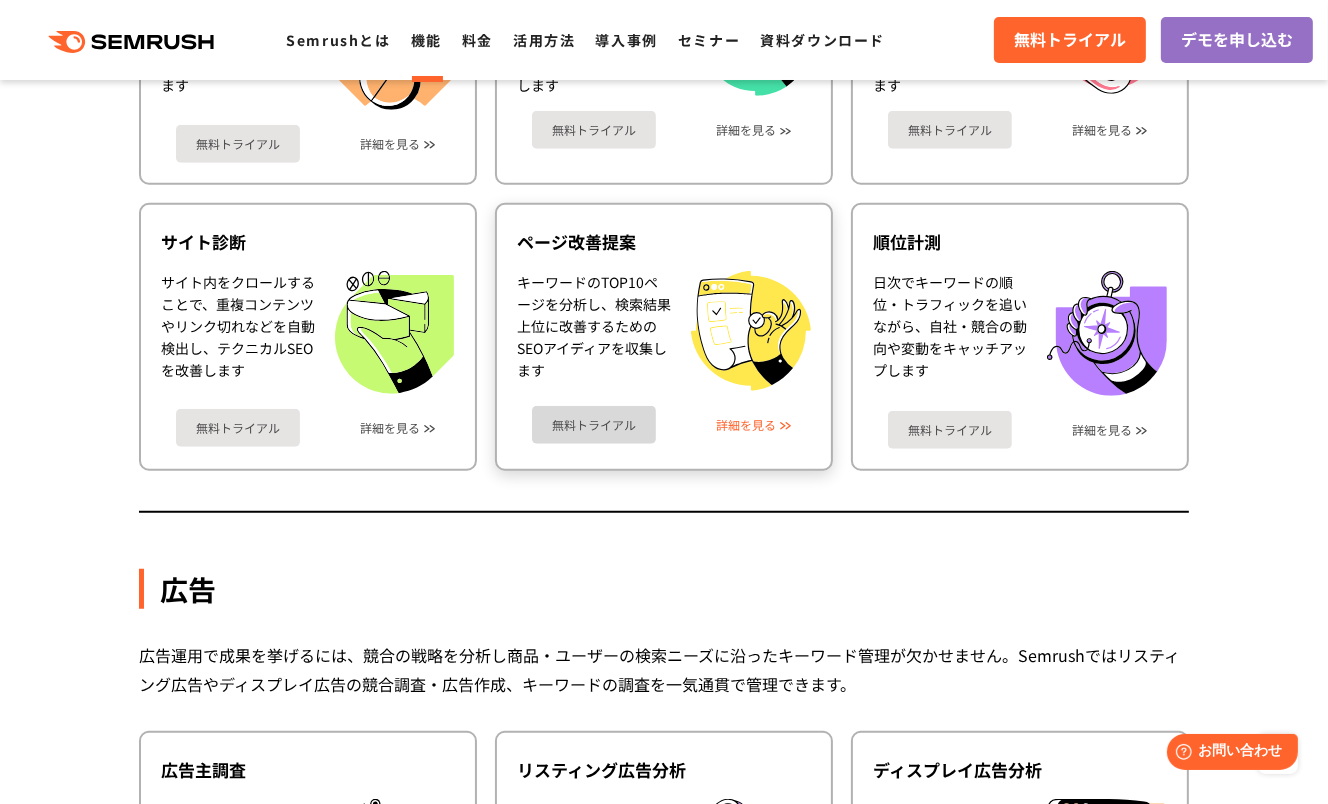 click on "詳細を見る" at bounding box center (746, 425) 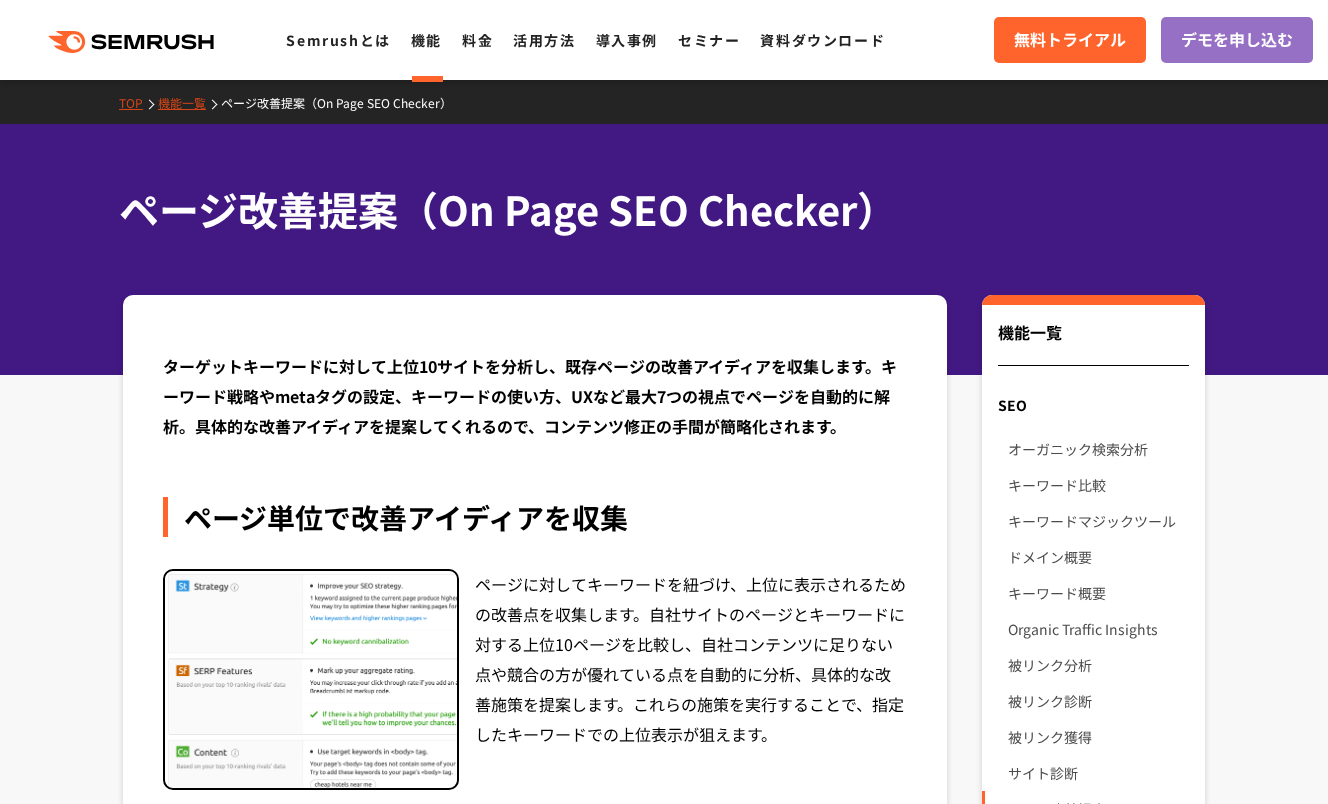 scroll, scrollTop: 0, scrollLeft: 0, axis: both 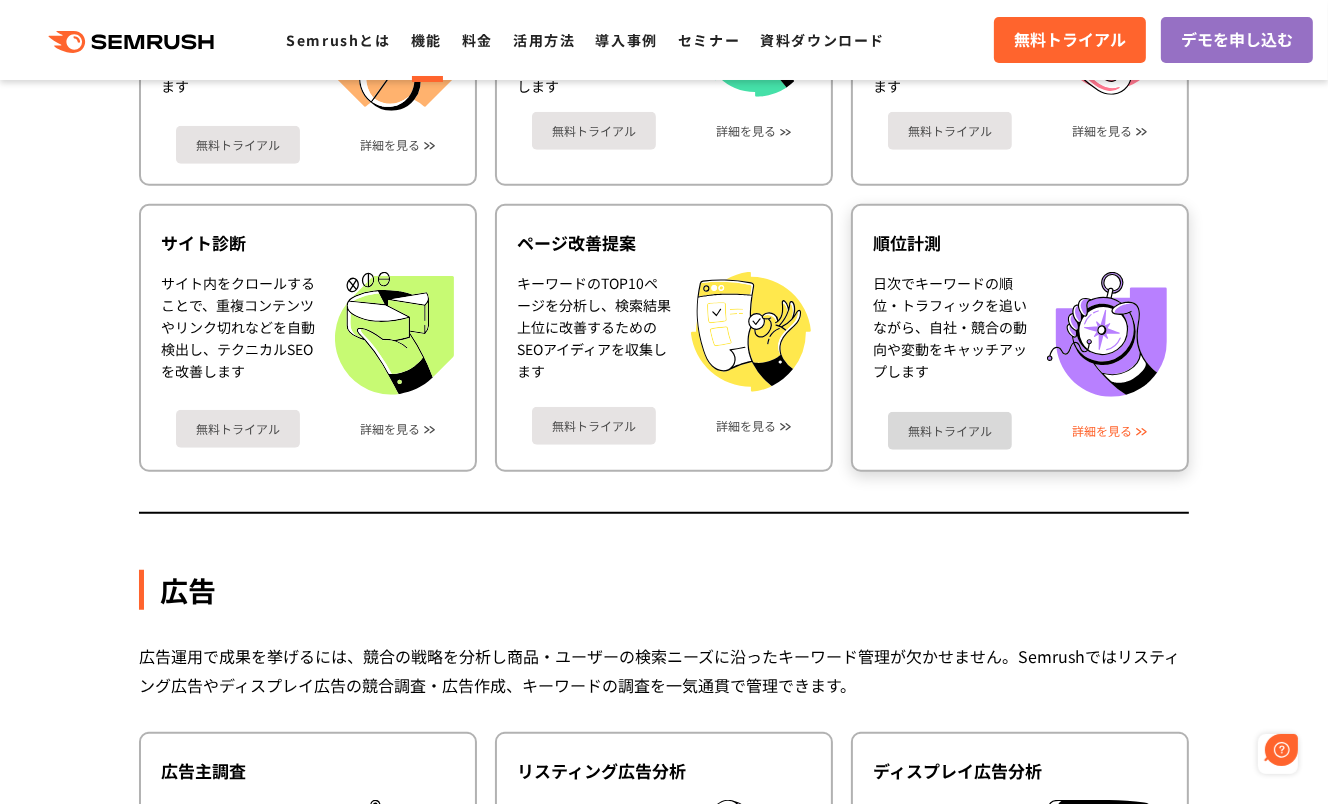 click on "詳細を見る" at bounding box center (1102, 431) 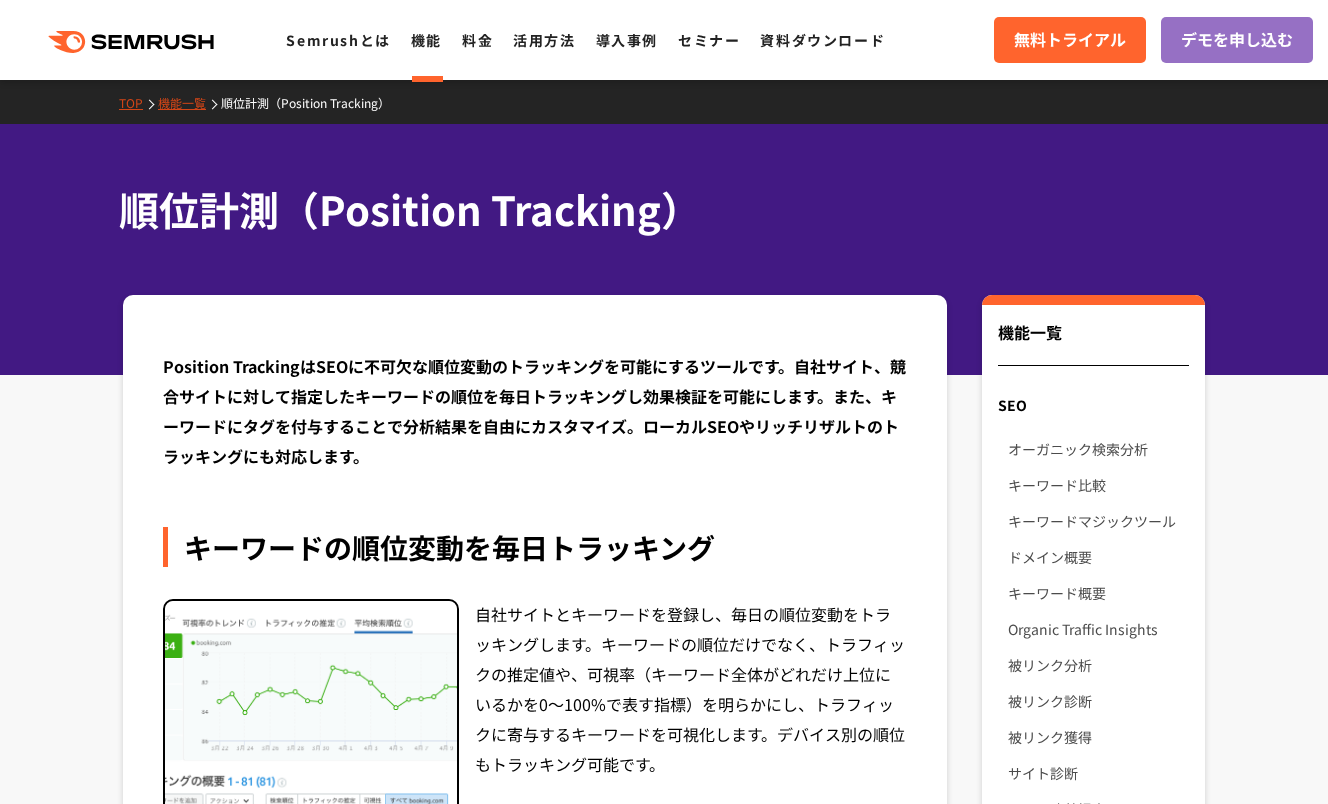 scroll, scrollTop: 0, scrollLeft: 0, axis: both 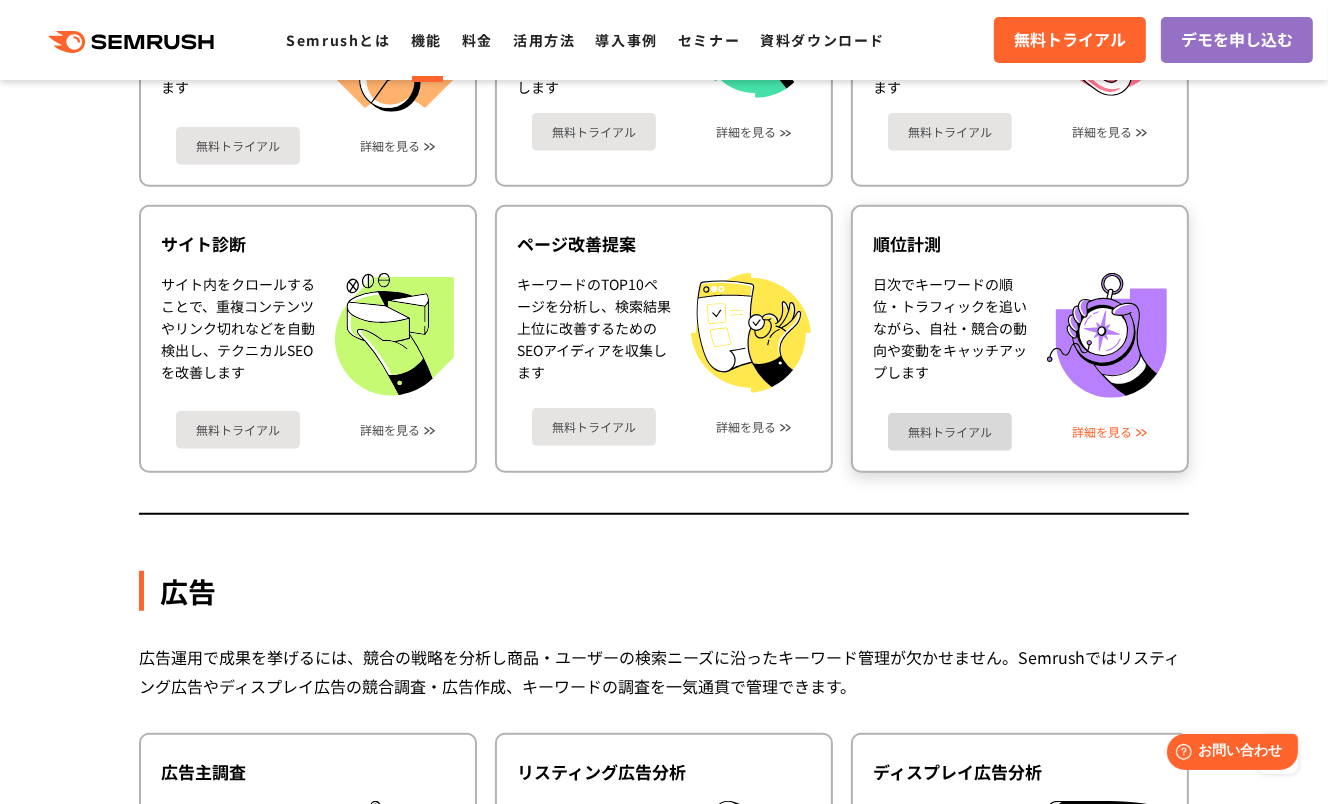 click on "詳細を見る" at bounding box center [1102, 432] 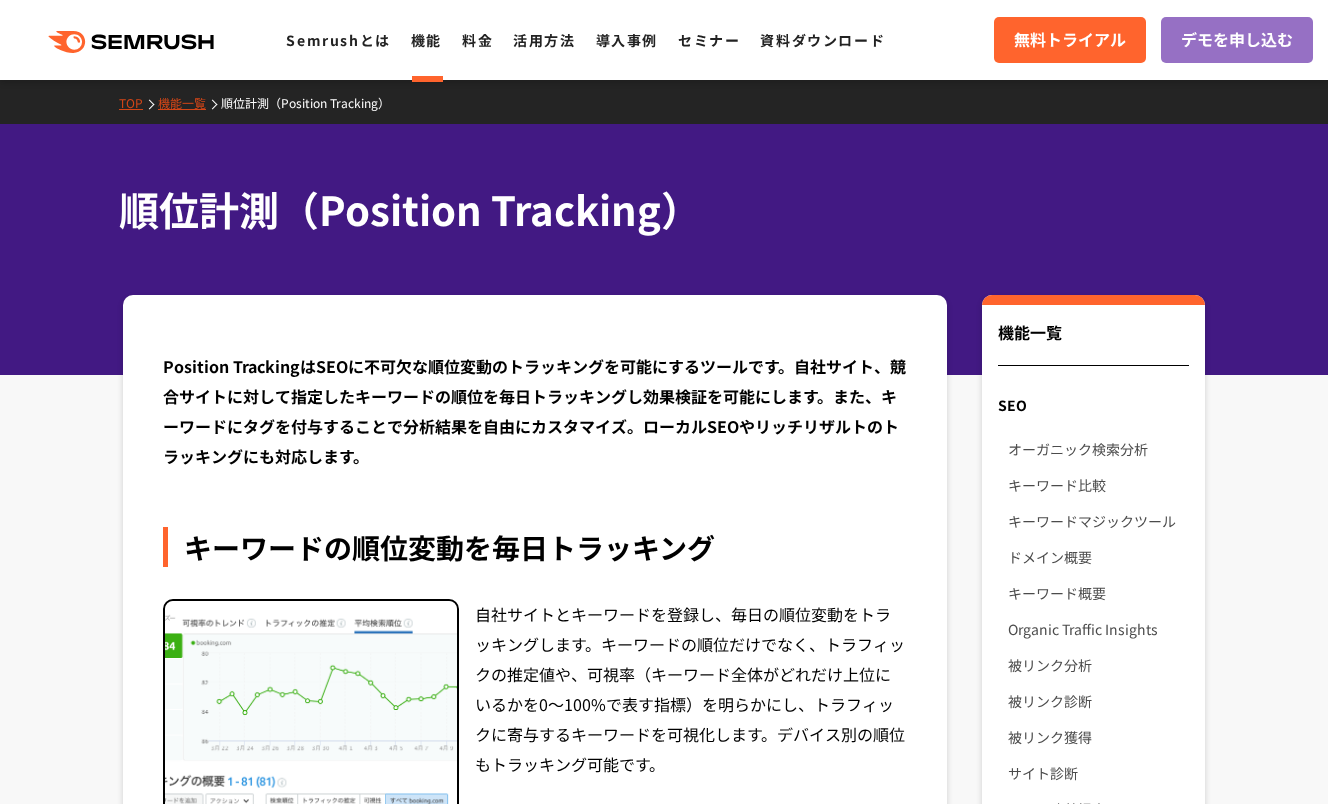scroll, scrollTop: 0, scrollLeft: 0, axis: both 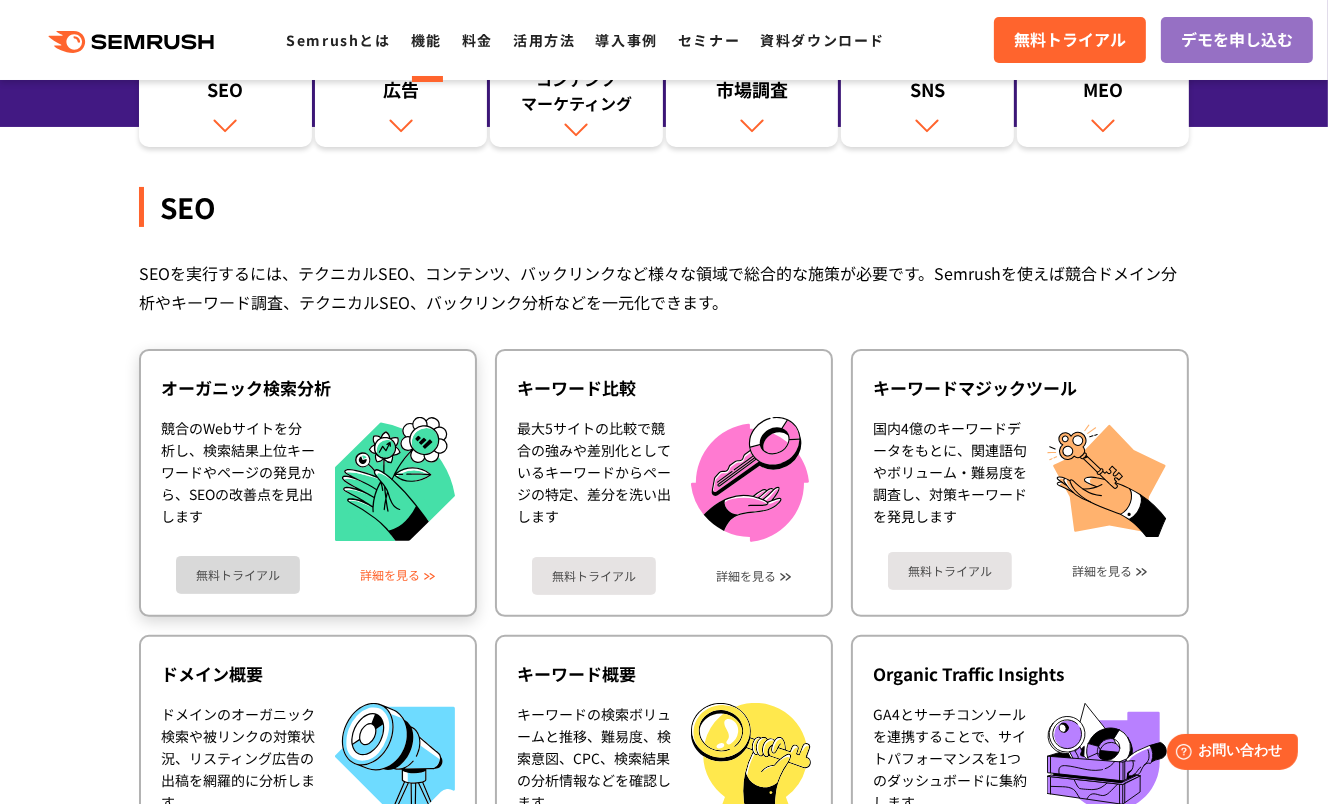 click on "詳細を見る" at bounding box center [390, 575] 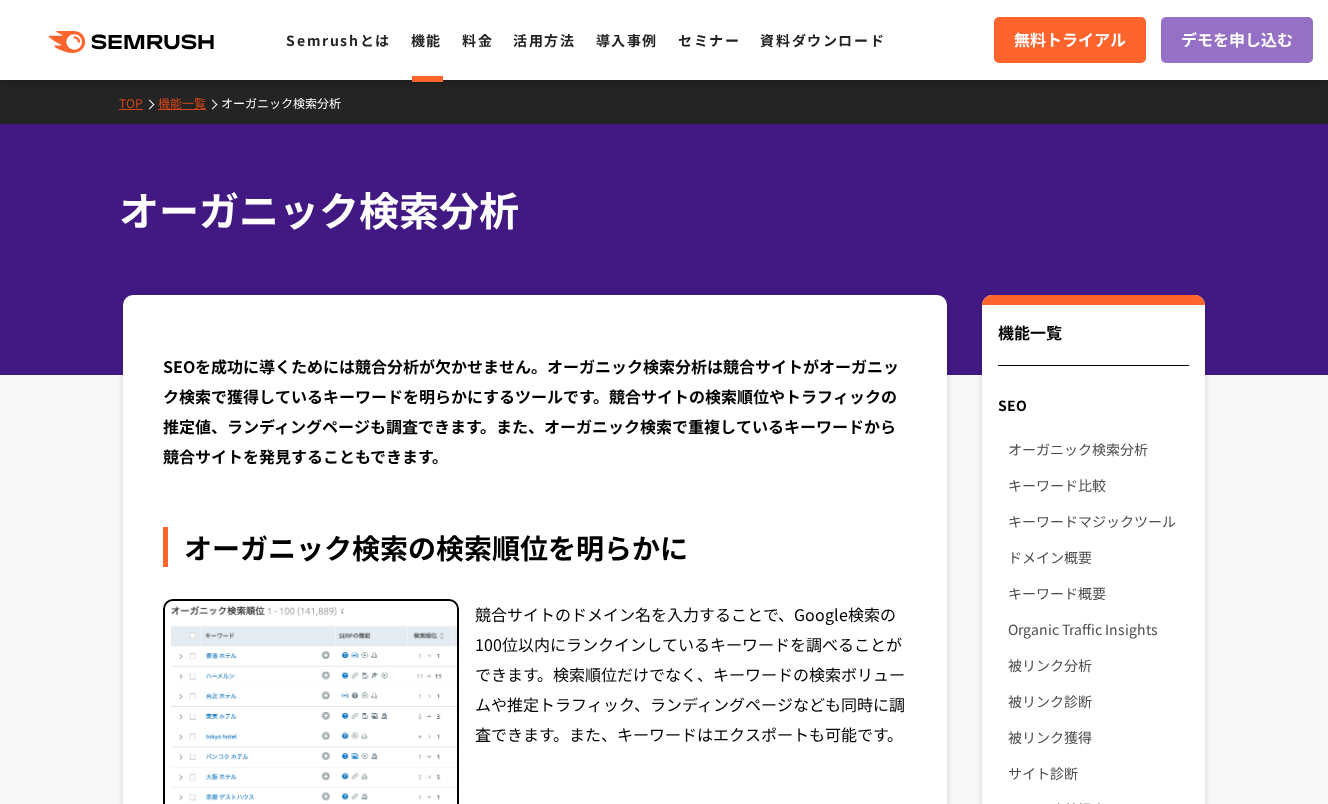 scroll, scrollTop: 0, scrollLeft: 0, axis: both 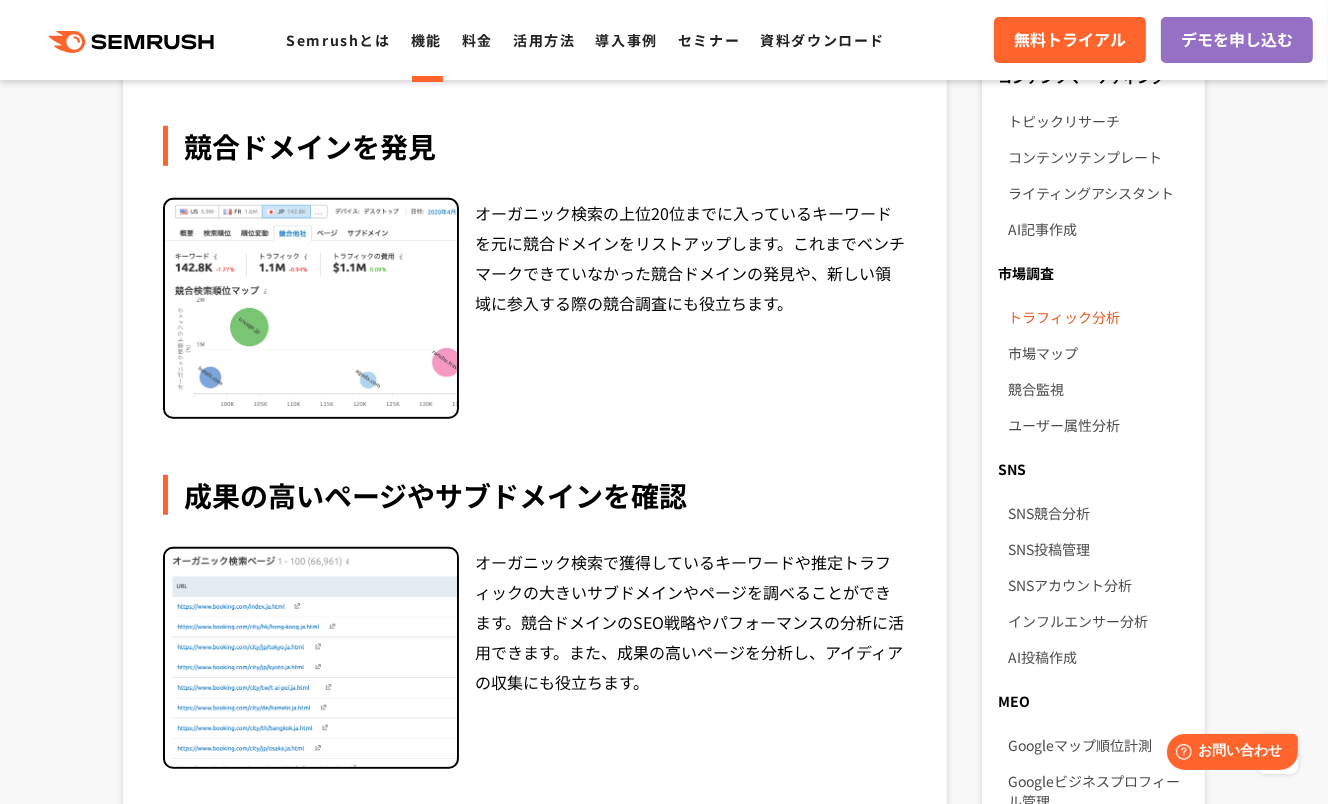 click on "トラフィック分析" at bounding box center (1098, 317) 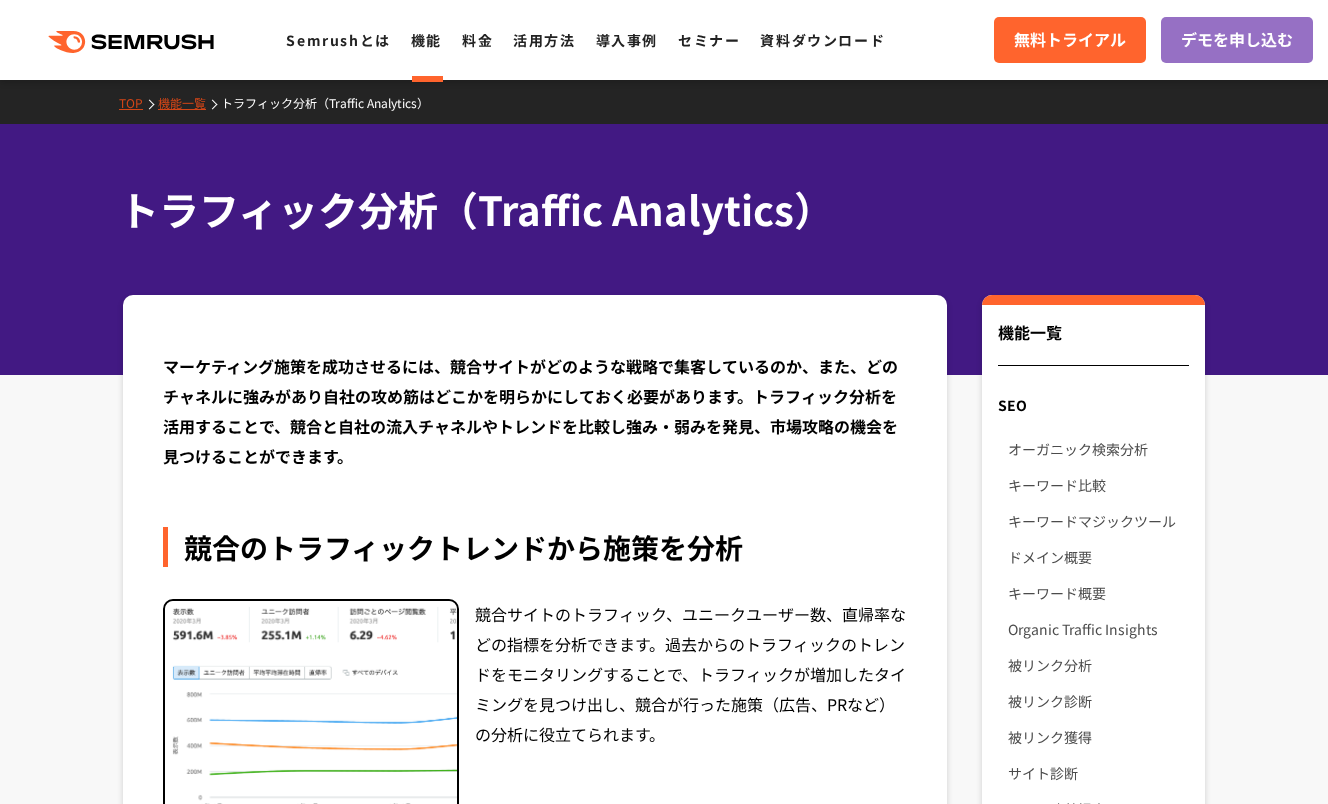 scroll, scrollTop: 0, scrollLeft: 0, axis: both 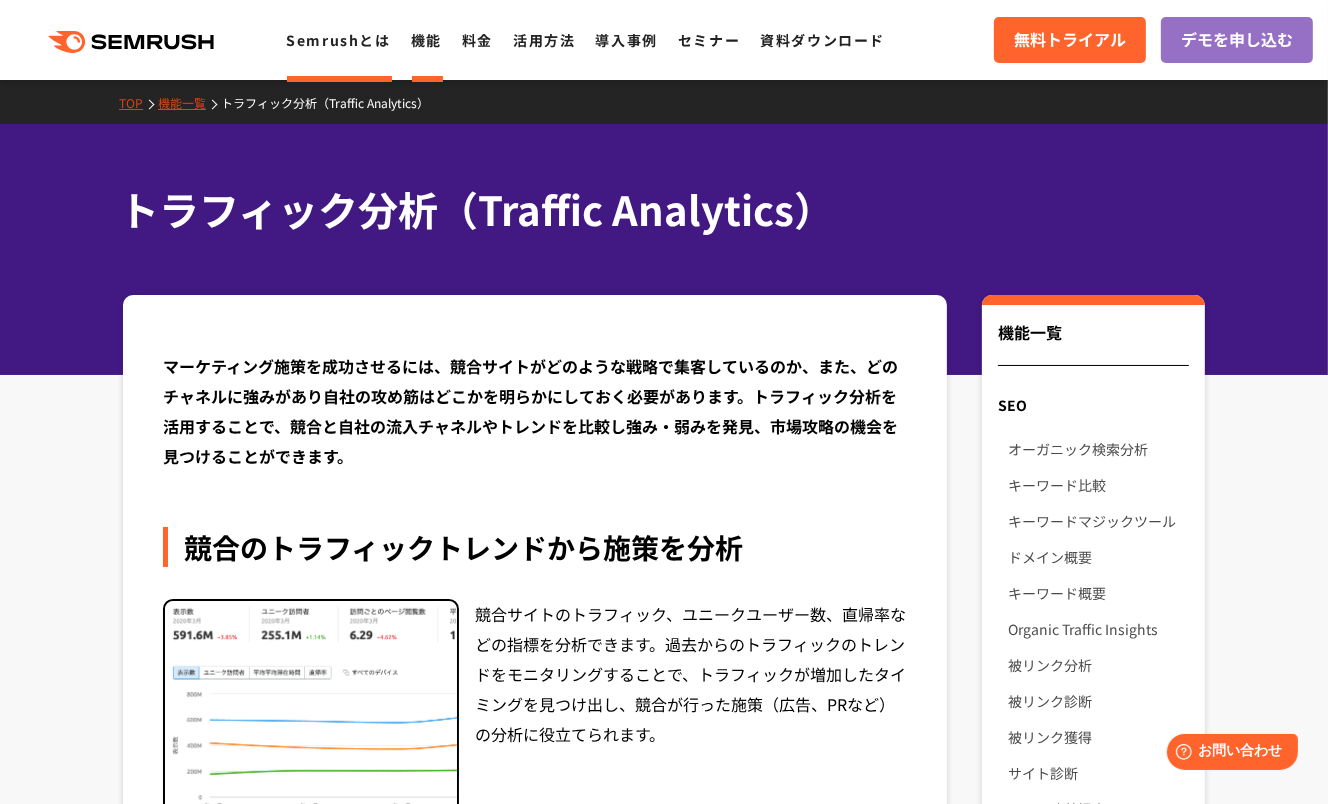 click on "Semrushとは" at bounding box center [338, 40] 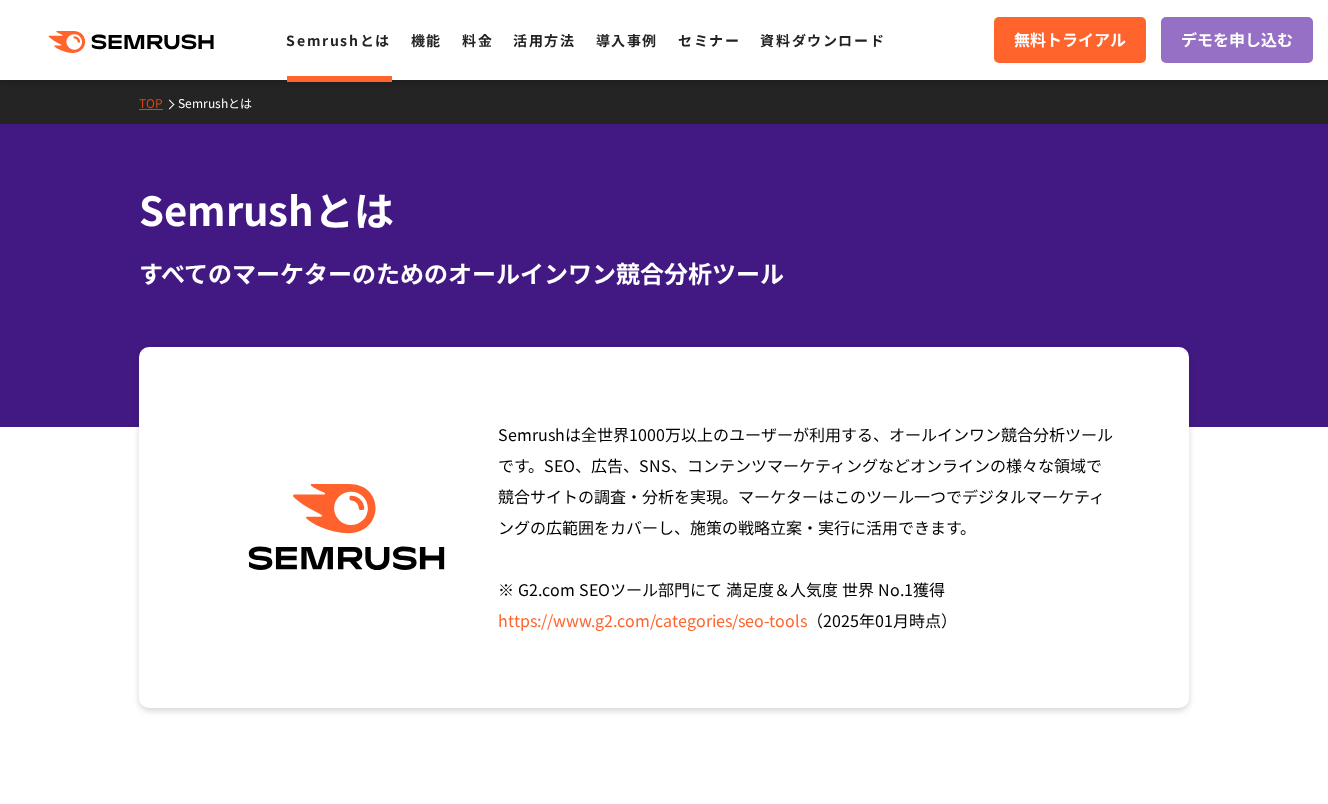 scroll, scrollTop: 0, scrollLeft: 0, axis: both 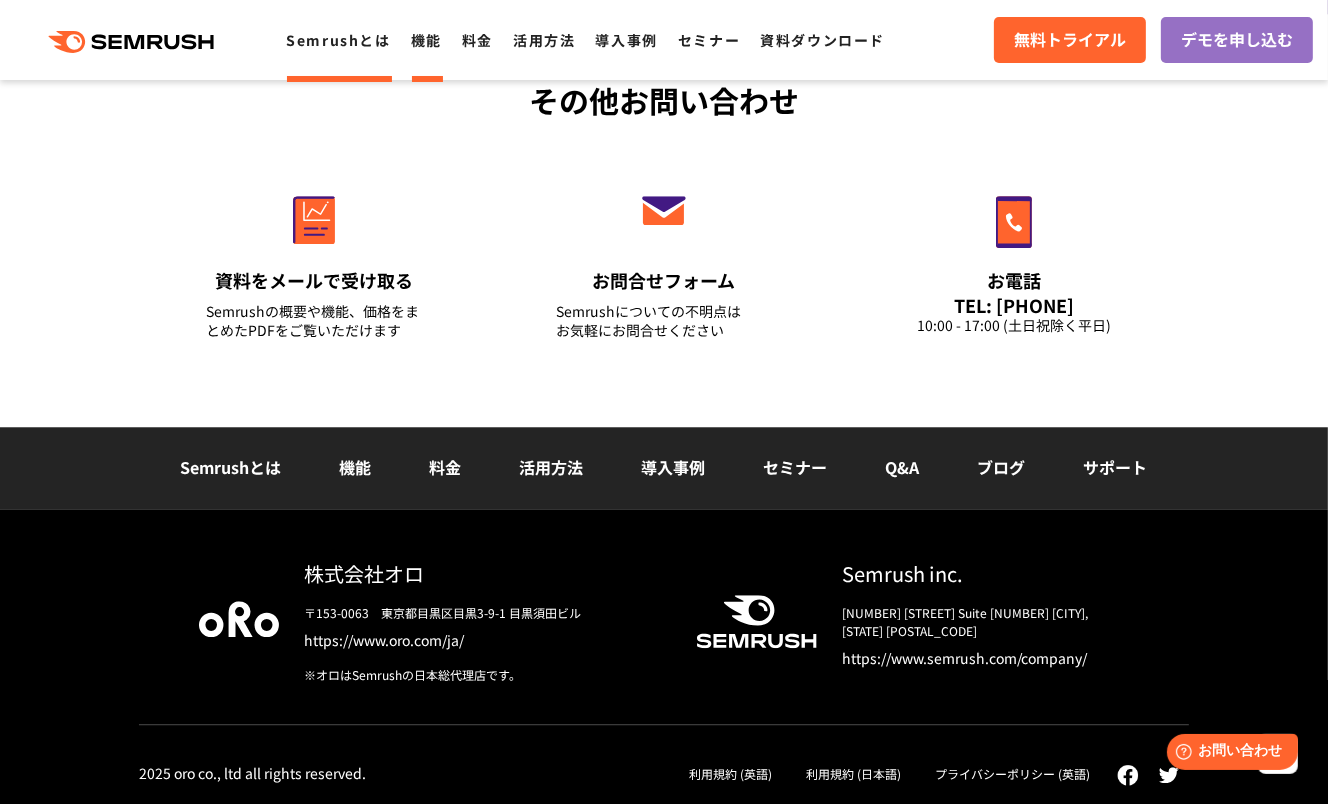 click on "機能" at bounding box center (426, 40) 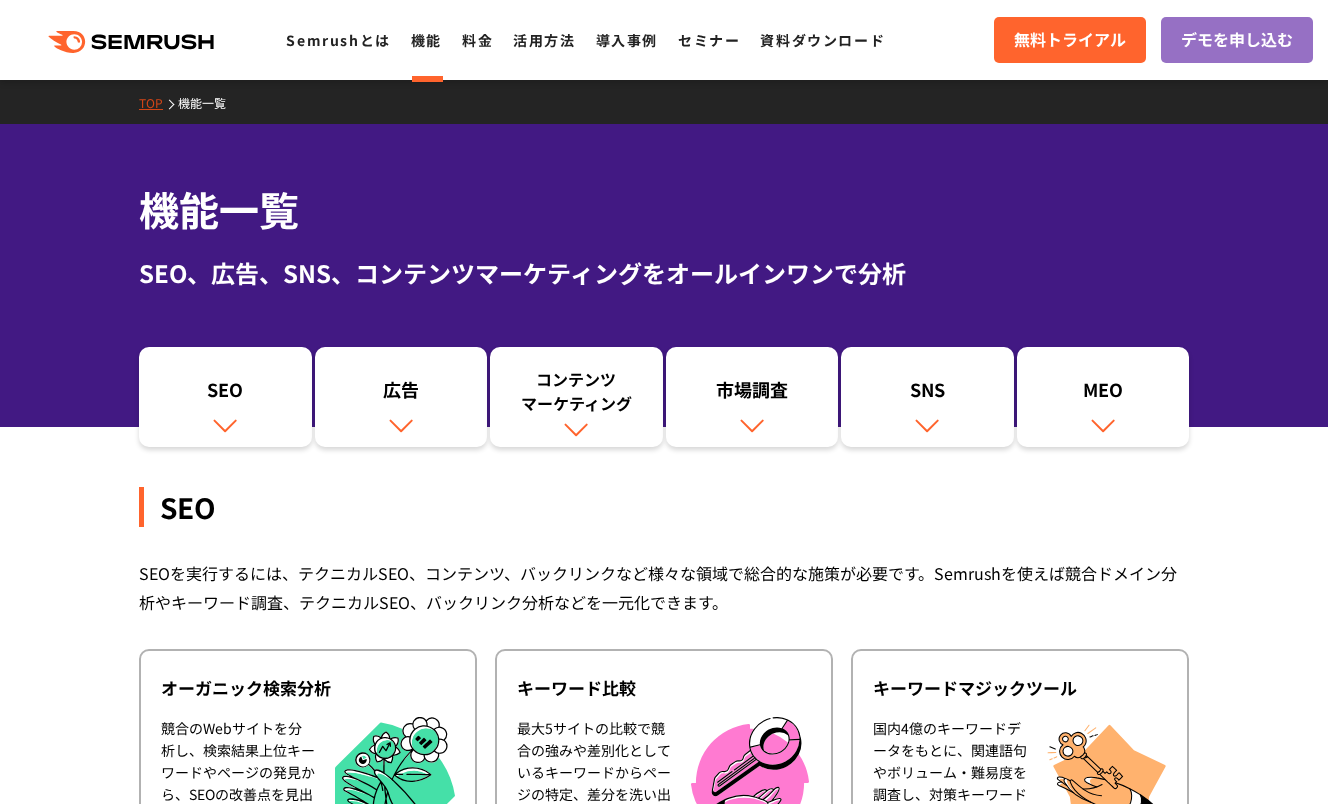 scroll, scrollTop: 0, scrollLeft: 0, axis: both 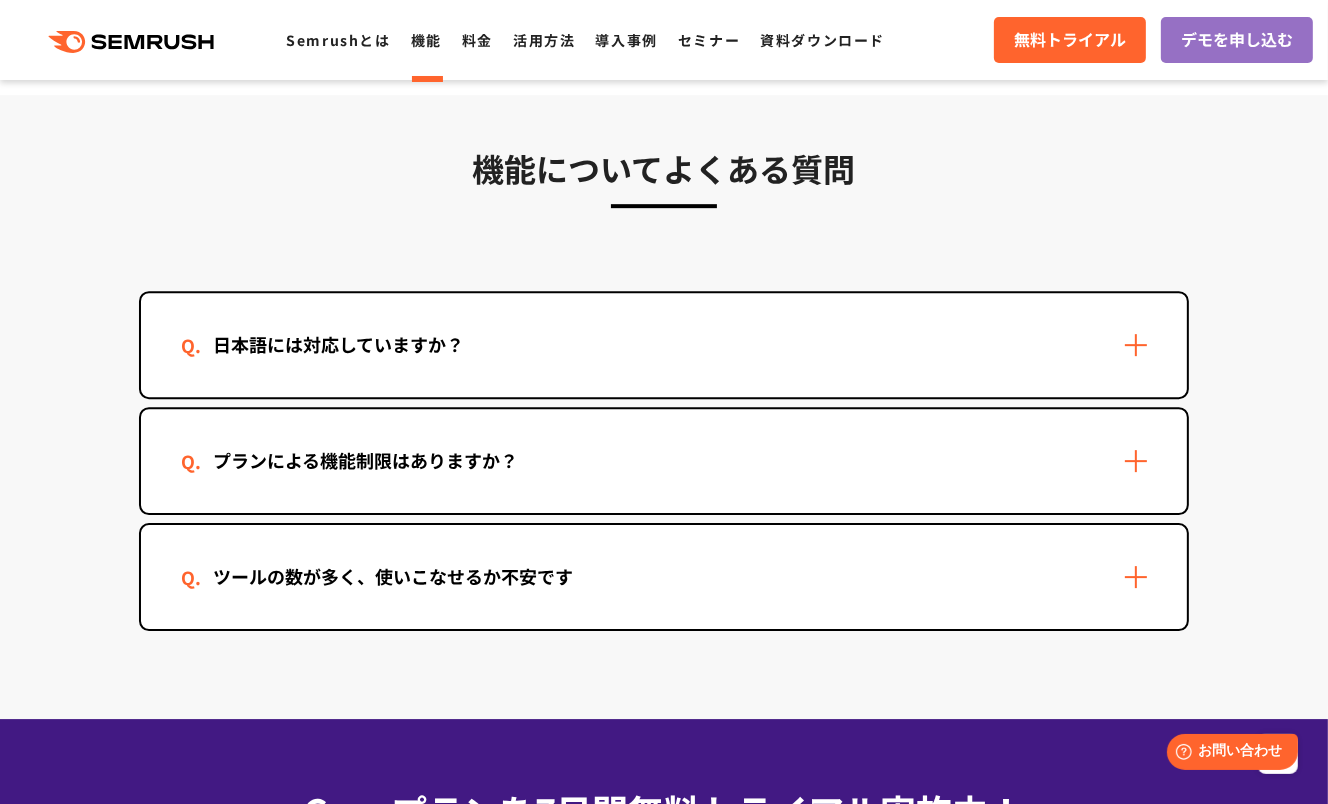 click on "プランによる機能制限はありますか？" at bounding box center (664, 461) 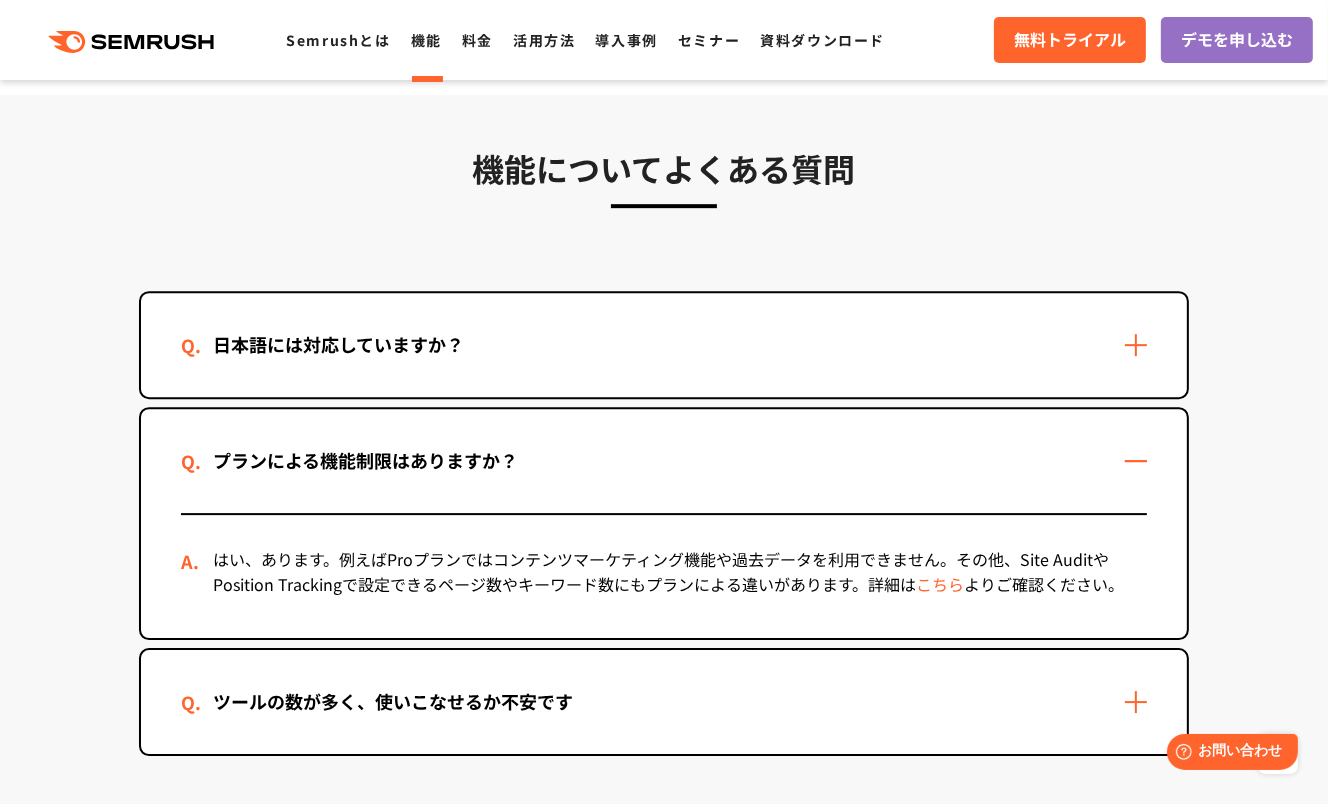 click on "こちら" at bounding box center (940, 584) 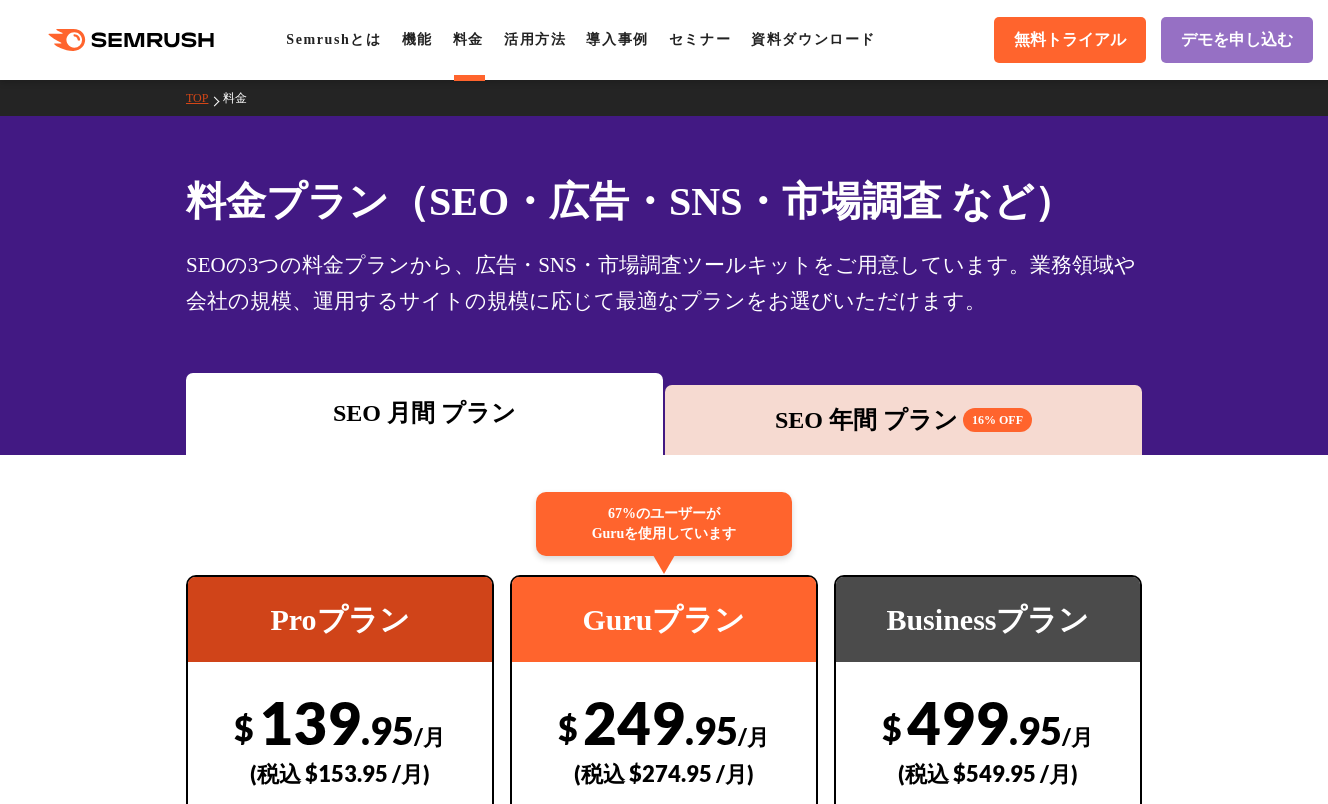 scroll, scrollTop: 0, scrollLeft: 0, axis: both 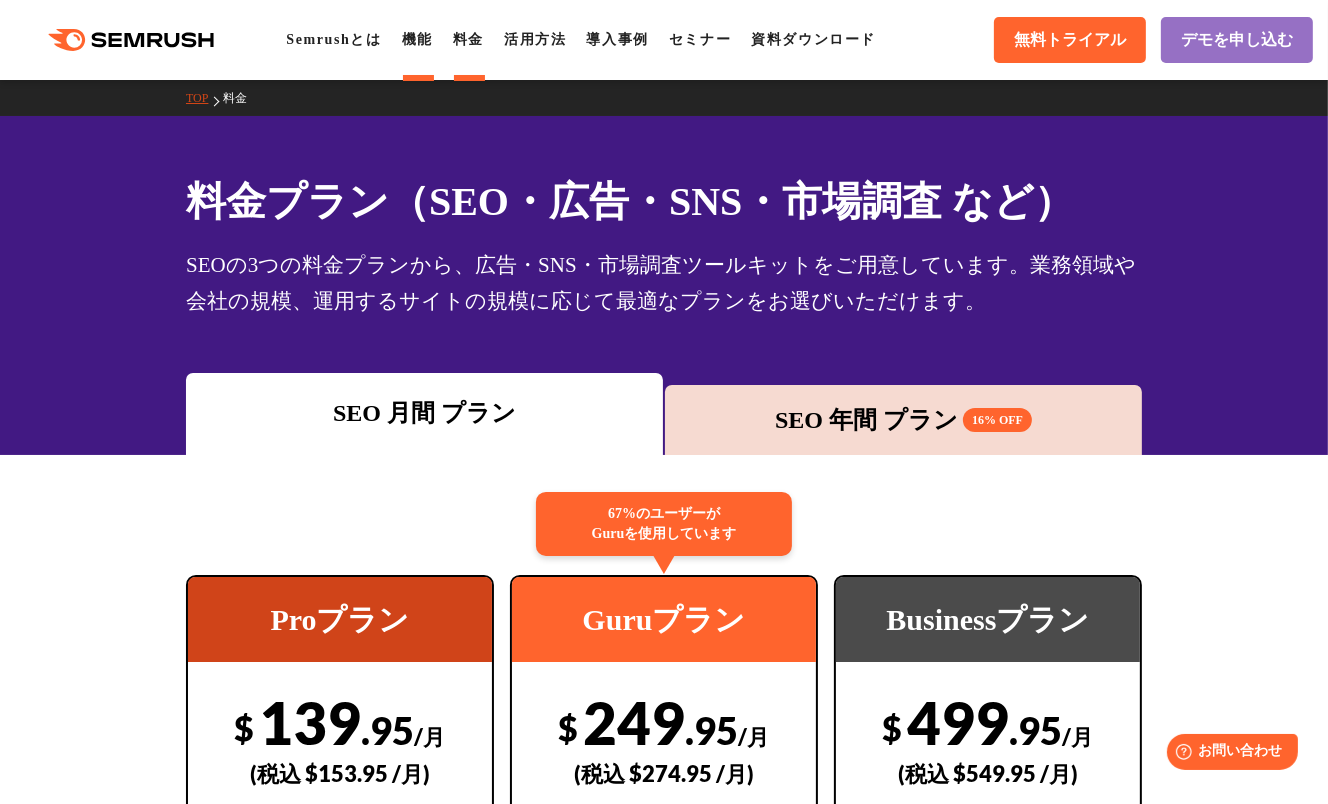 click on "機能" at bounding box center (417, 39) 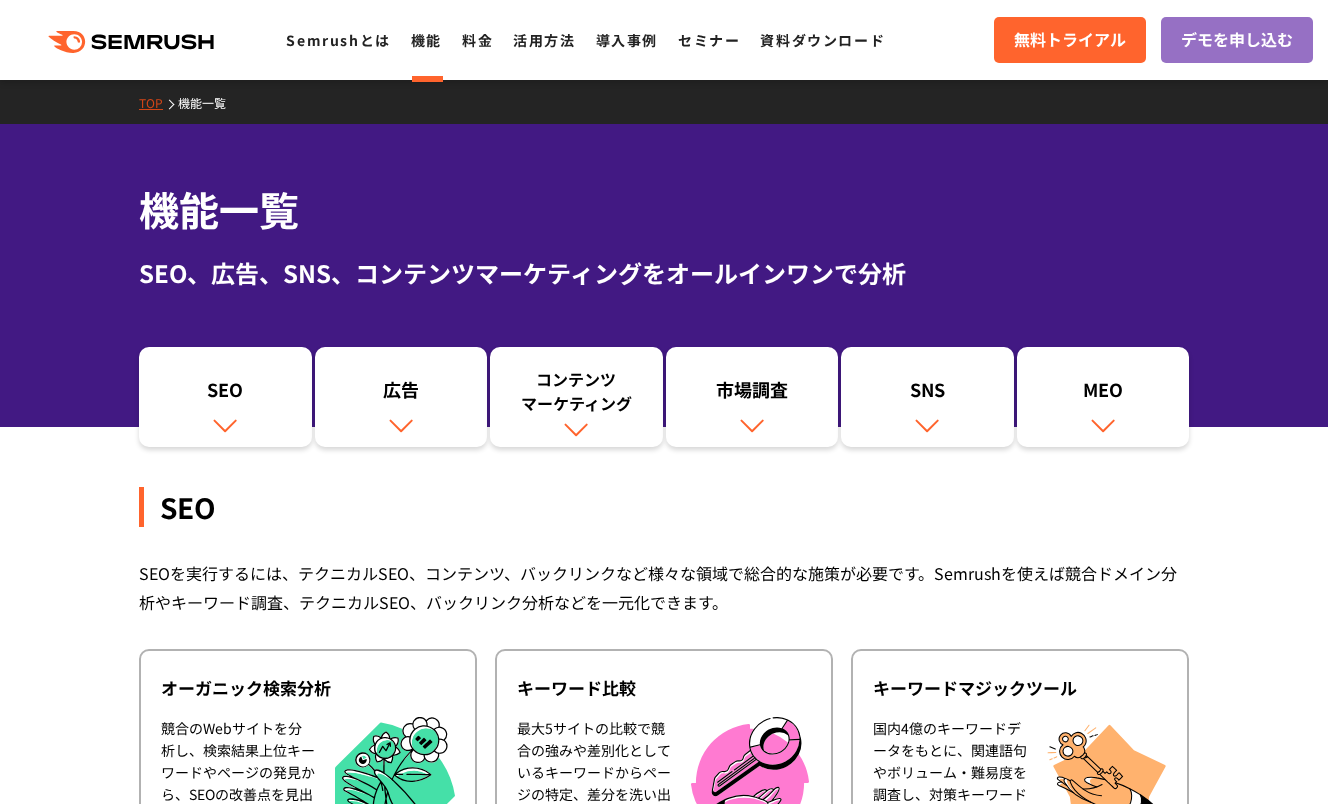 scroll, scrollTop: 100, scrollLeft: 0, axis: vertical 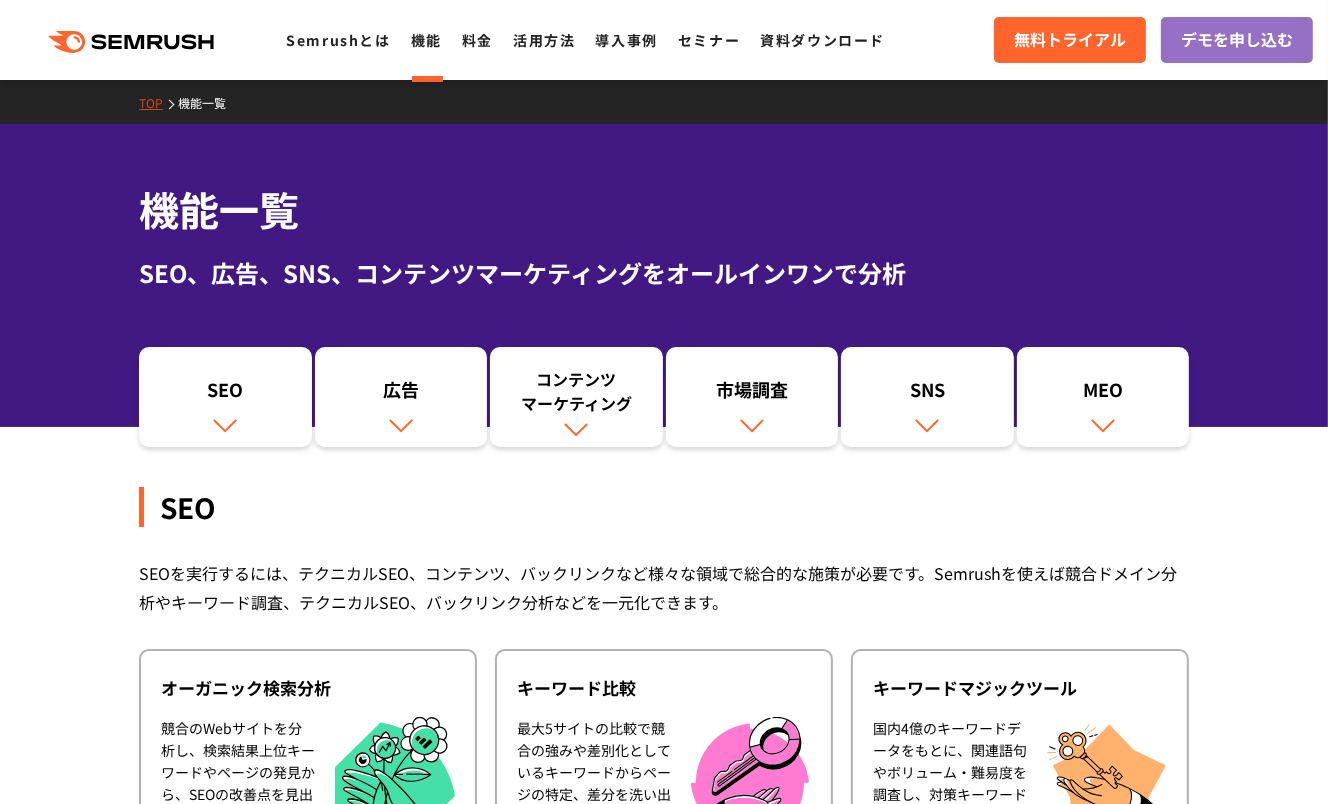 click on "機能詳細
デジタルマーケティングの様々な領域で自社、競合を分析 施策を実行するためのインサイトを導き出します
SEO
SEOを実行するには、テクニカルSEO、コンテンツ、バックリンクなど様々な領域で総合的な施策が必要です。Semrushを使えば競合ドメイン分析やキーワード調査、テクニカルSEO、バックリンク分析などを一元化できます。
オーガニック検索分析
競合のWebサイトを分析し、検索結果上位キーワードやページの発見から、SEOの改善点を見出します
SNS" at bounding box center [664, 3221] 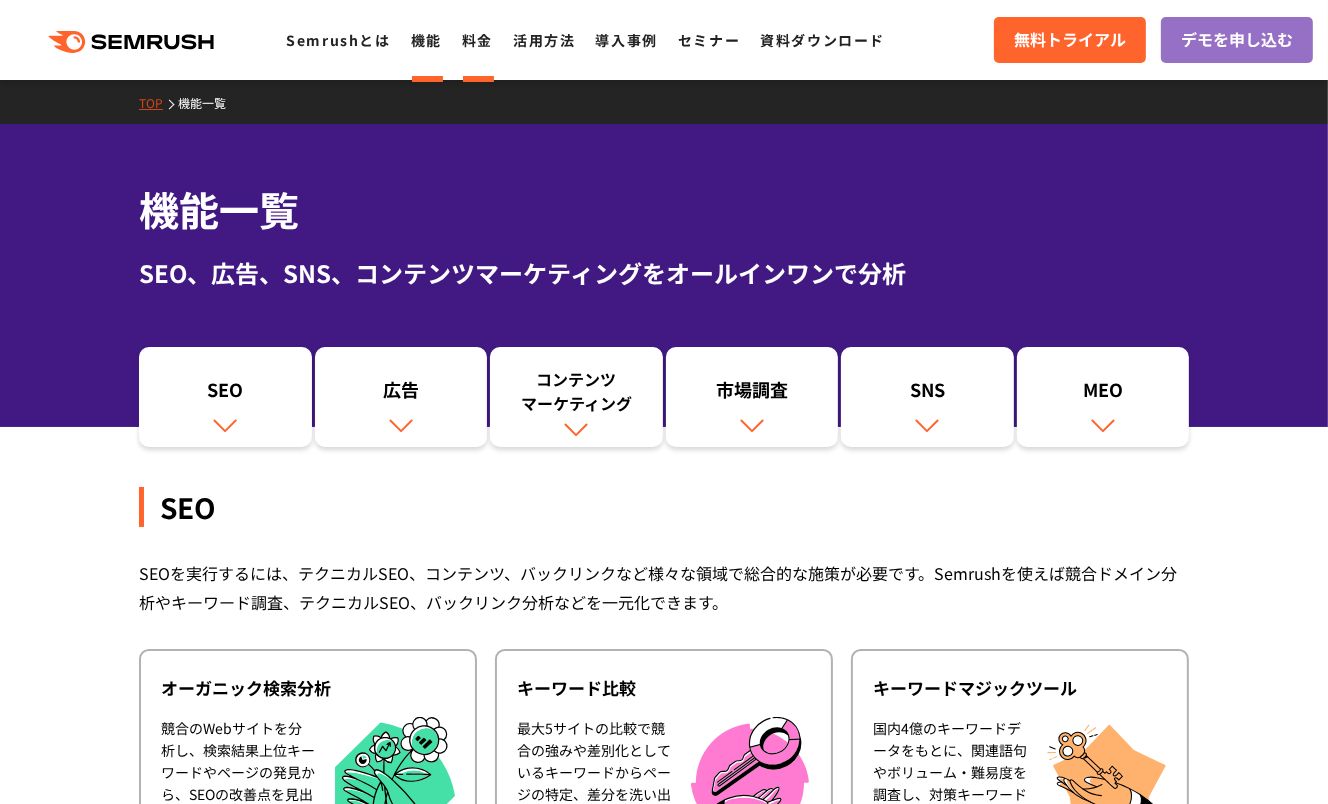 click on "料金" at bounding box center (477, 40) 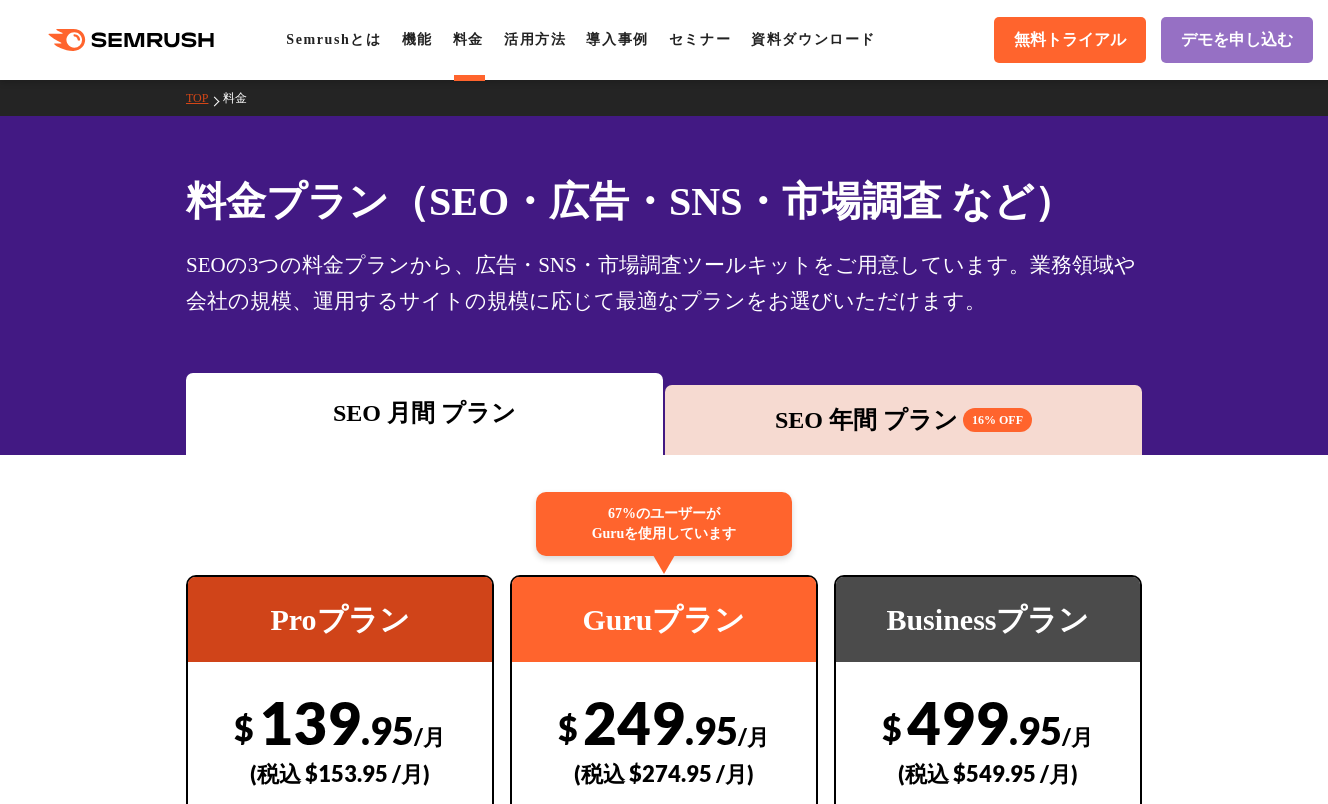 scroll, scrollTop: 0, scrollLeft: 0, axis: both 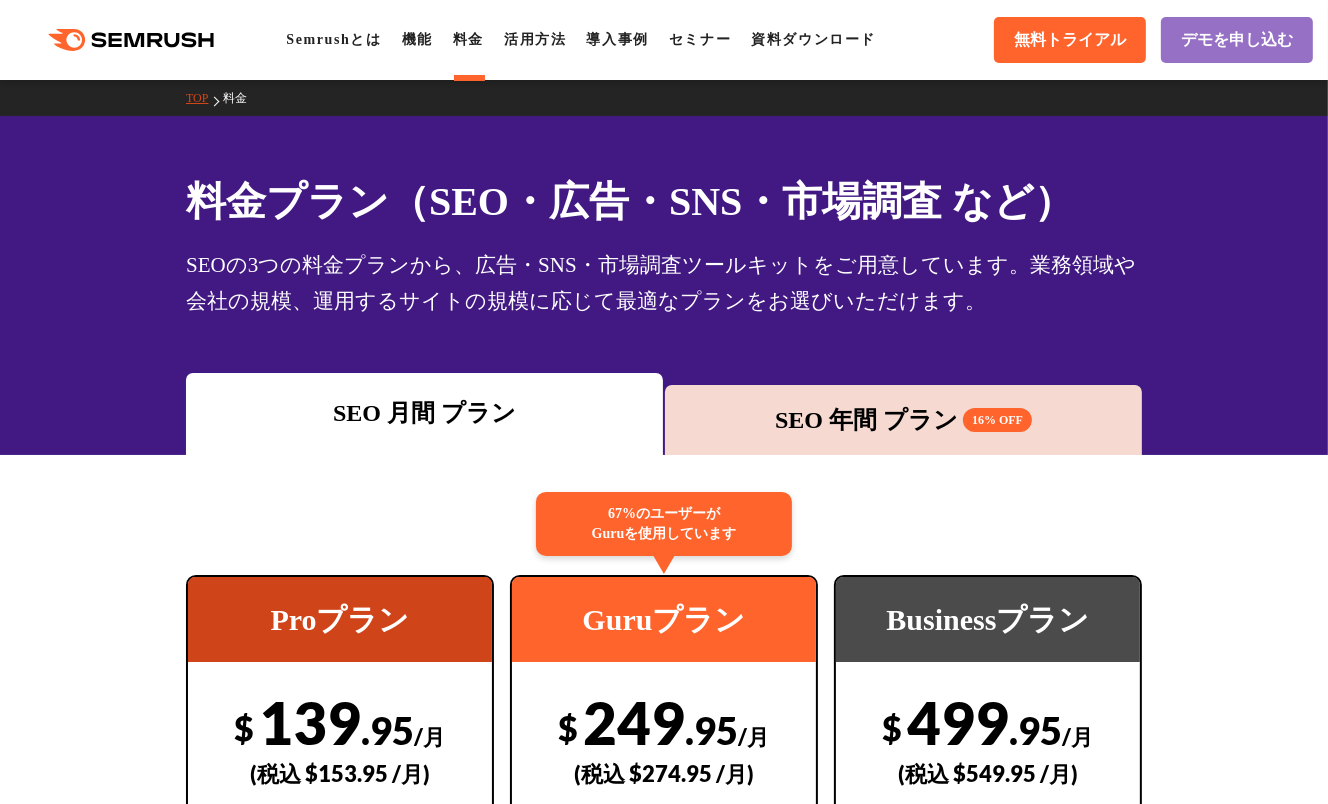 click on "Proプラン
$ 139 .95 /月
(税込 $153.95 /月)
今すぐはじめる
個人やフリーランスの方
スタートアップ
小規模サイトの運用
67%のユーザーが Guruを使用しています
Guruプラン
$ 249 .95 /月
(税込 $274.95 /月)
今すぐはじめる
中小企業のマーケティング部門
中規模サイトの運用
$ 499" at bounding box center (664, 3167) 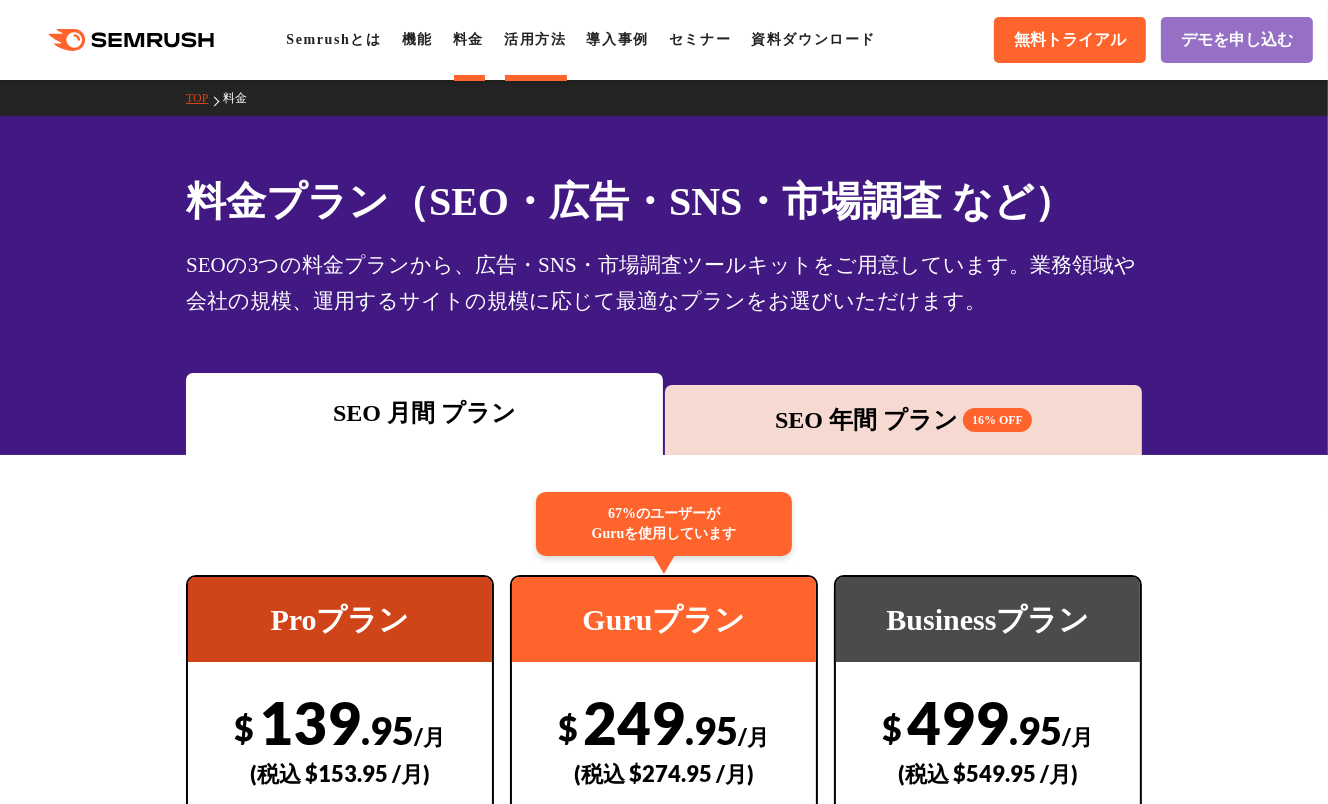 click on "活用方法" at bounding box center [535, 39] 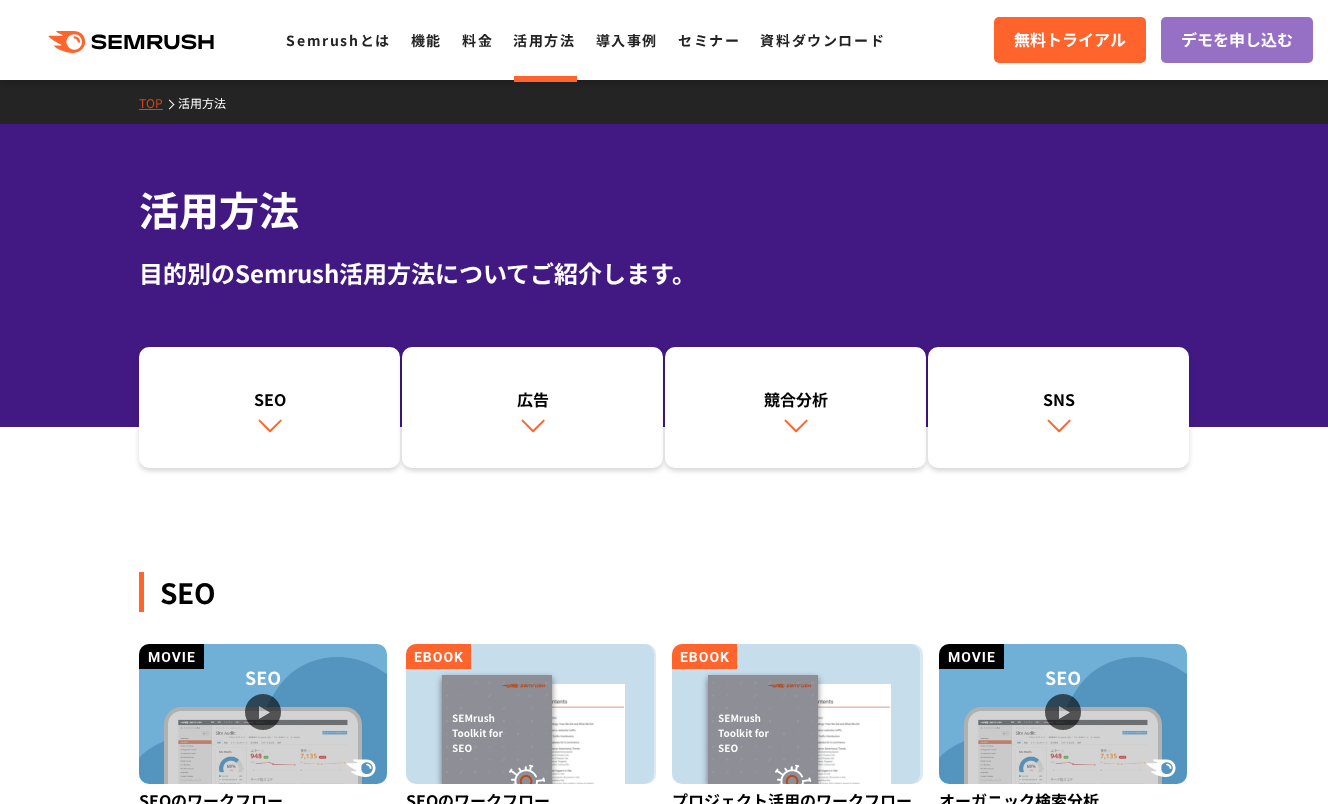 scroll, scrollTop: 0, scrollLeft: 0, axis: both 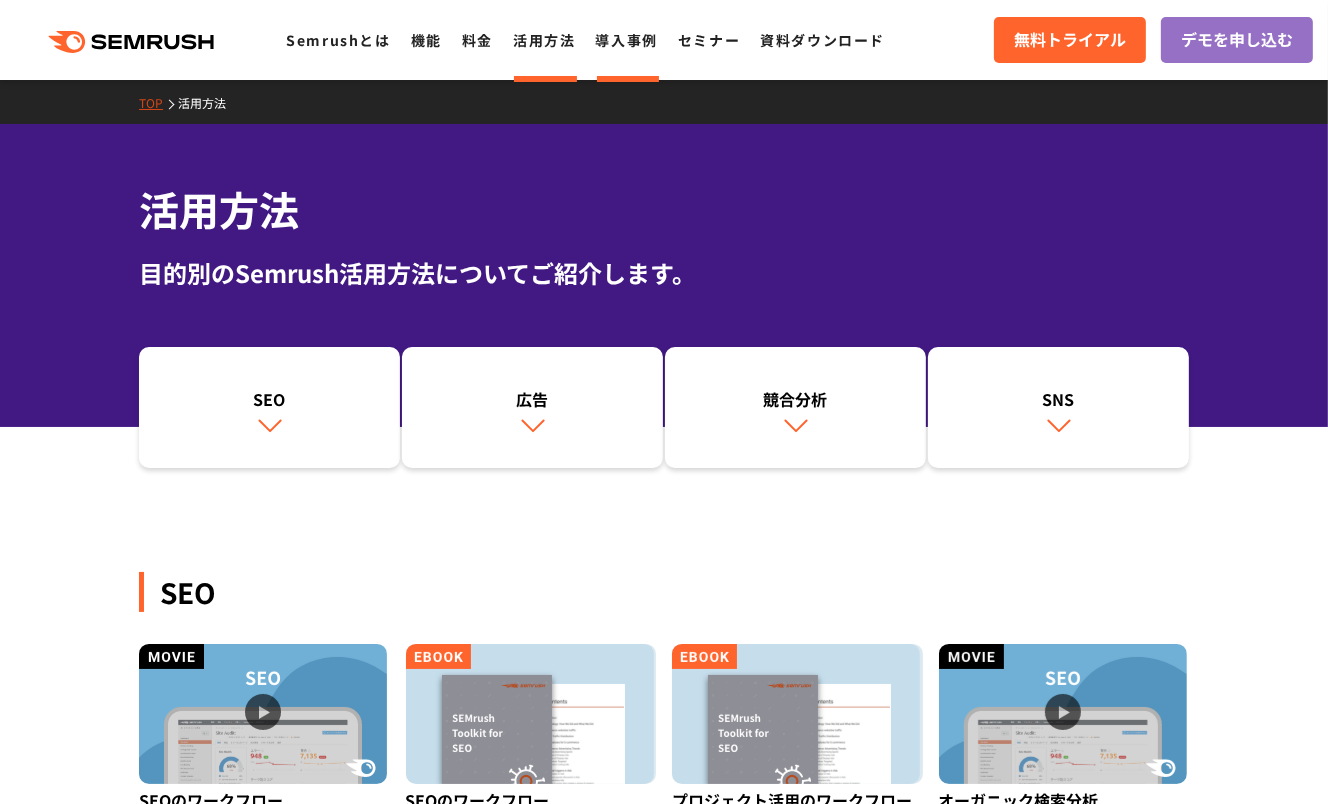 click on "導入事例" at bounding box center [627, 40] 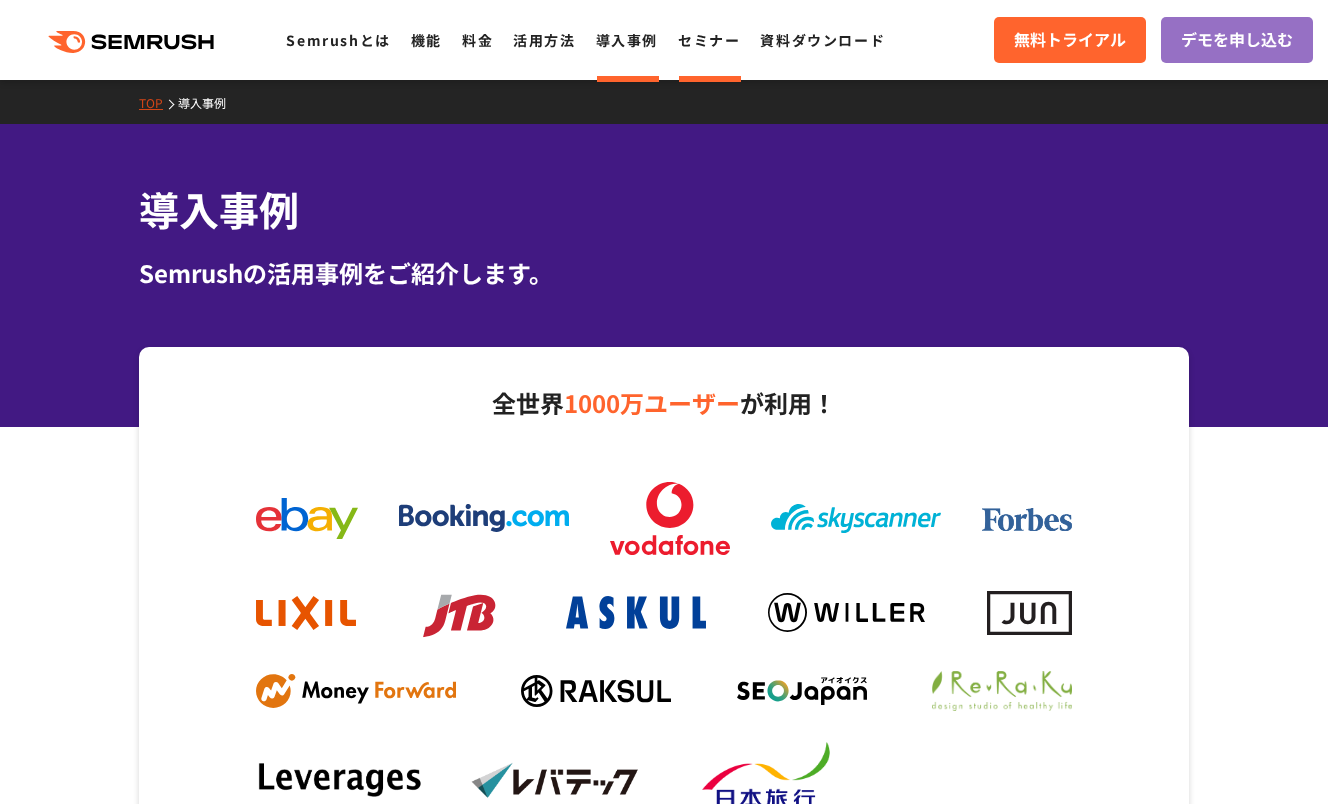 scroll, scrollTop: 0, scrollLeft: 0, axis: both 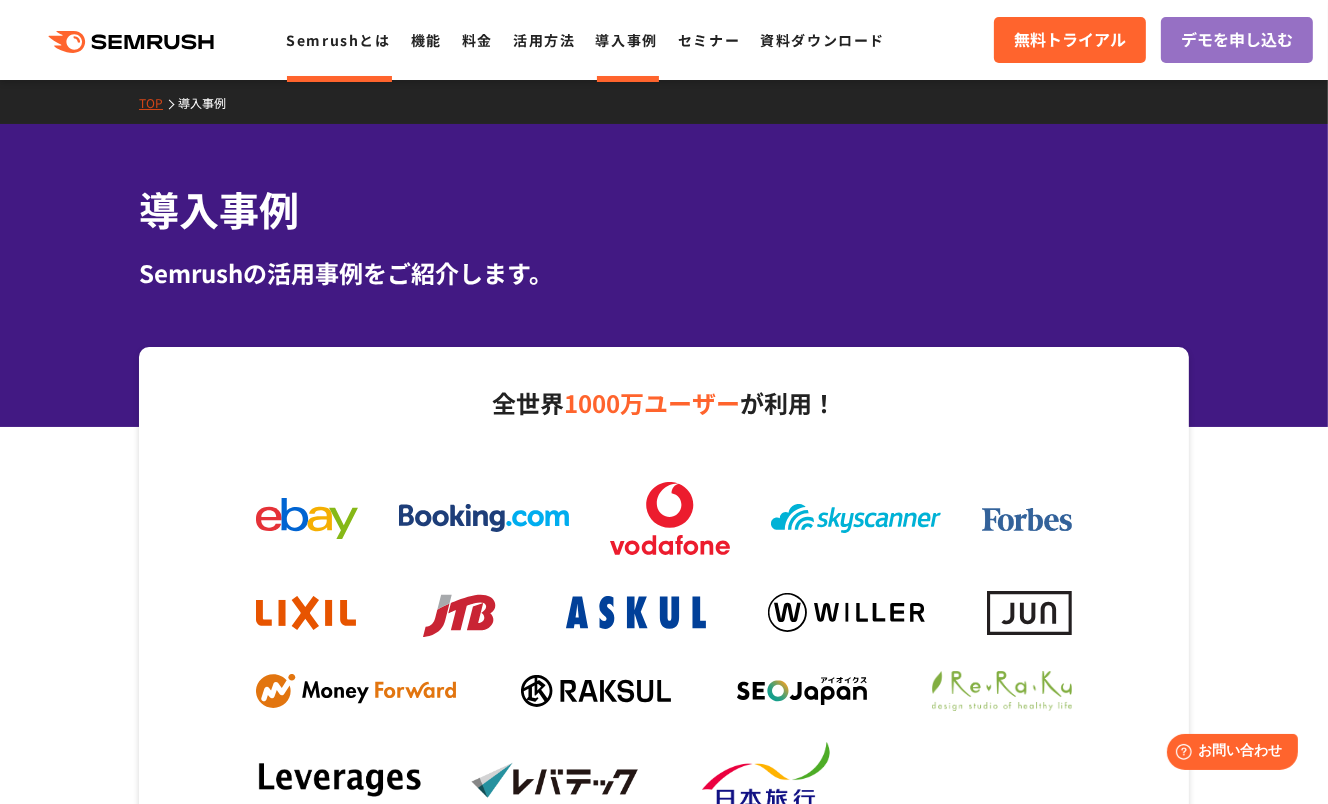 click on "Semrushとは" at bounding box center (338, 40) 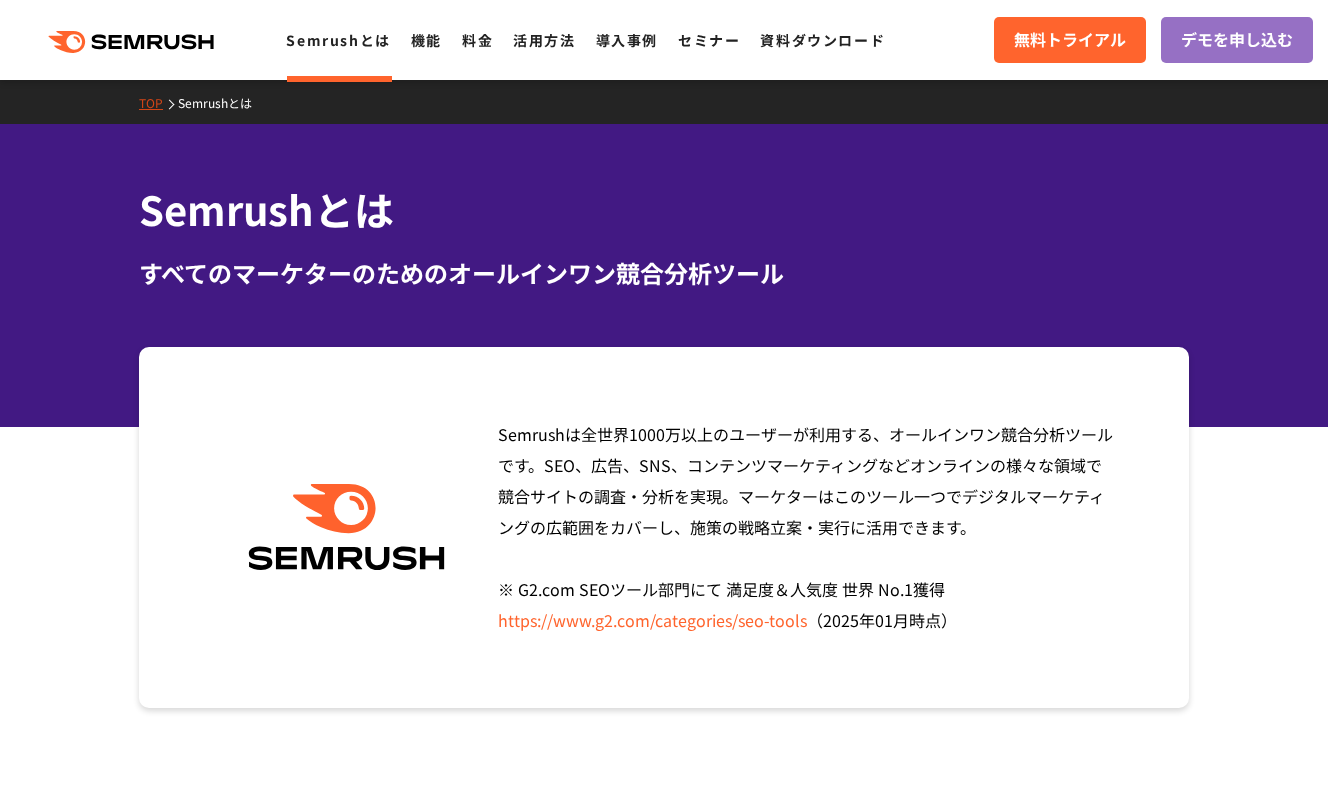 scroll, scrollTop: 0, scrollLeft: 0, axis: both 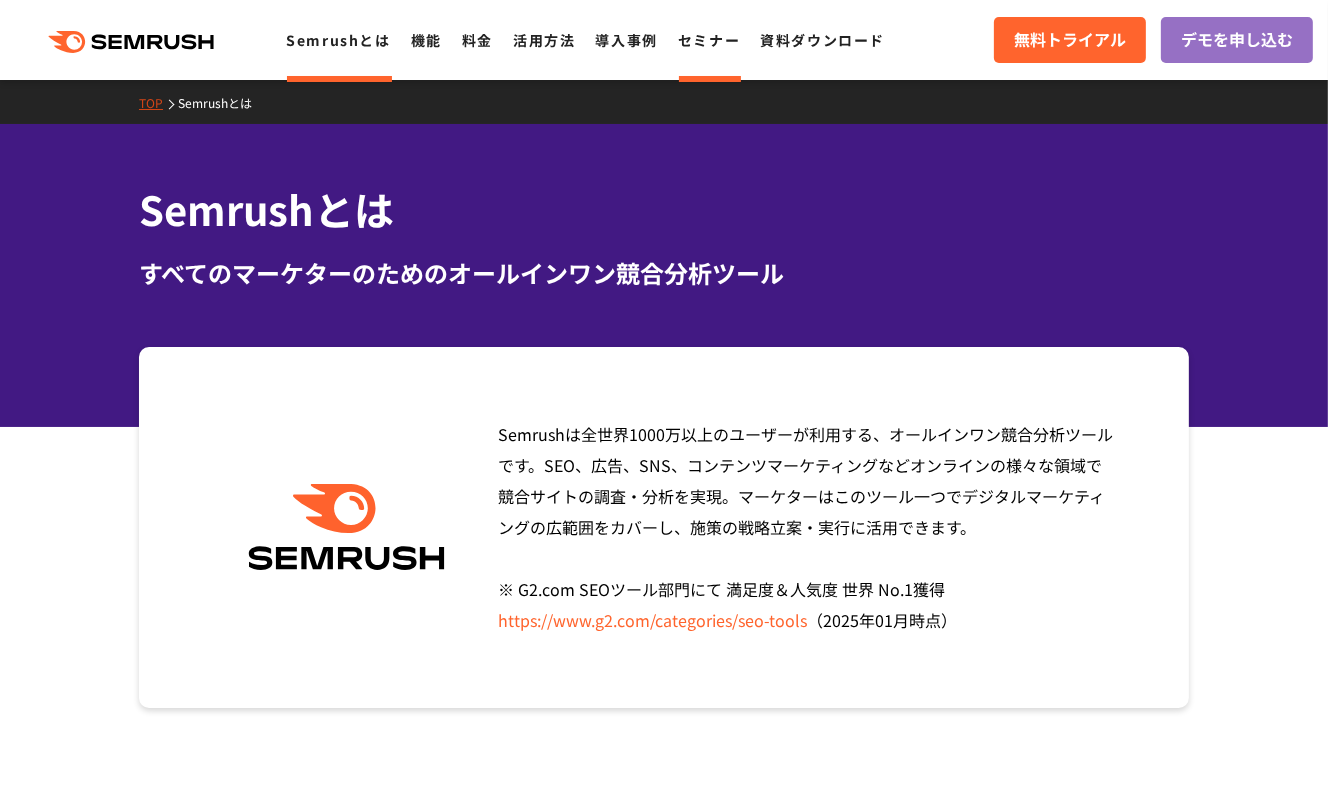 click on "セミナー" at bounding box center [709, 40] 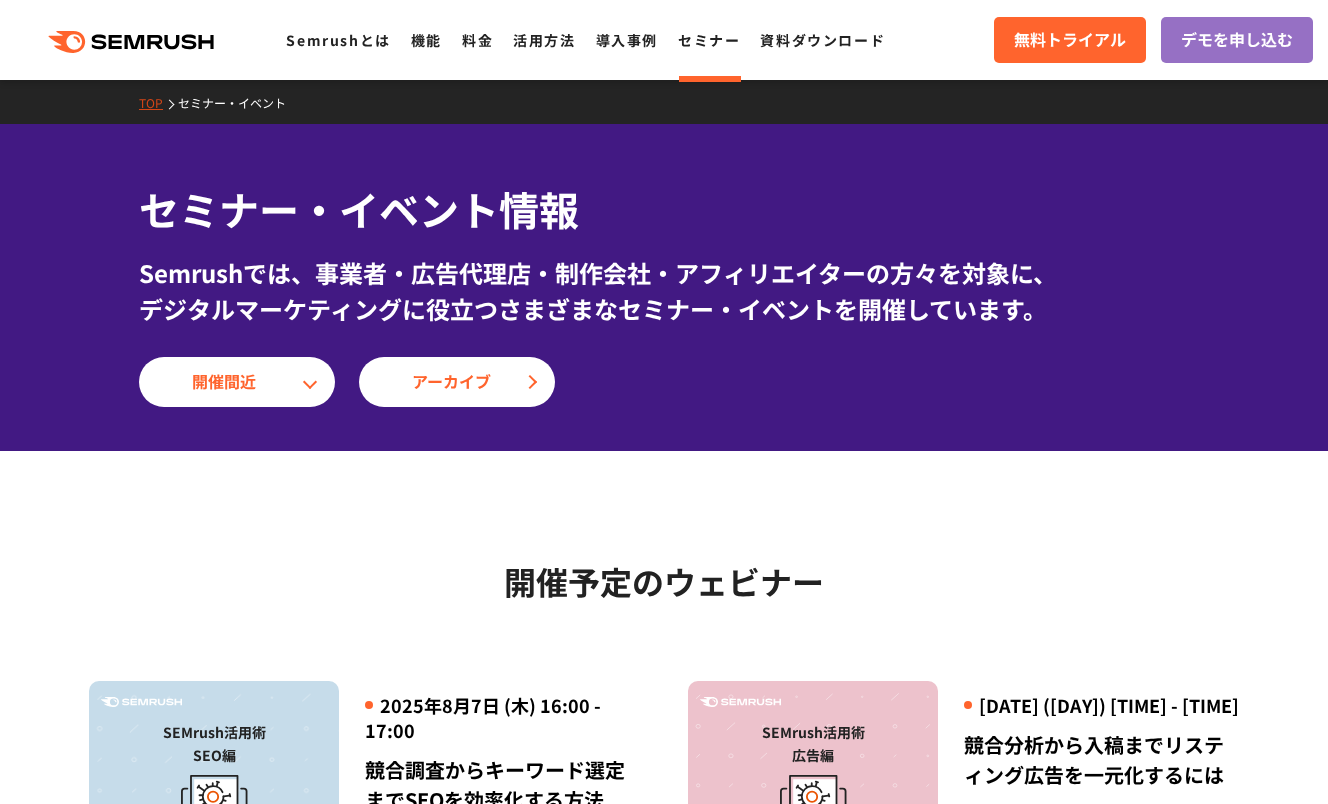 scroll, scrollTop: 0, scrollLeft: 0, axis: both 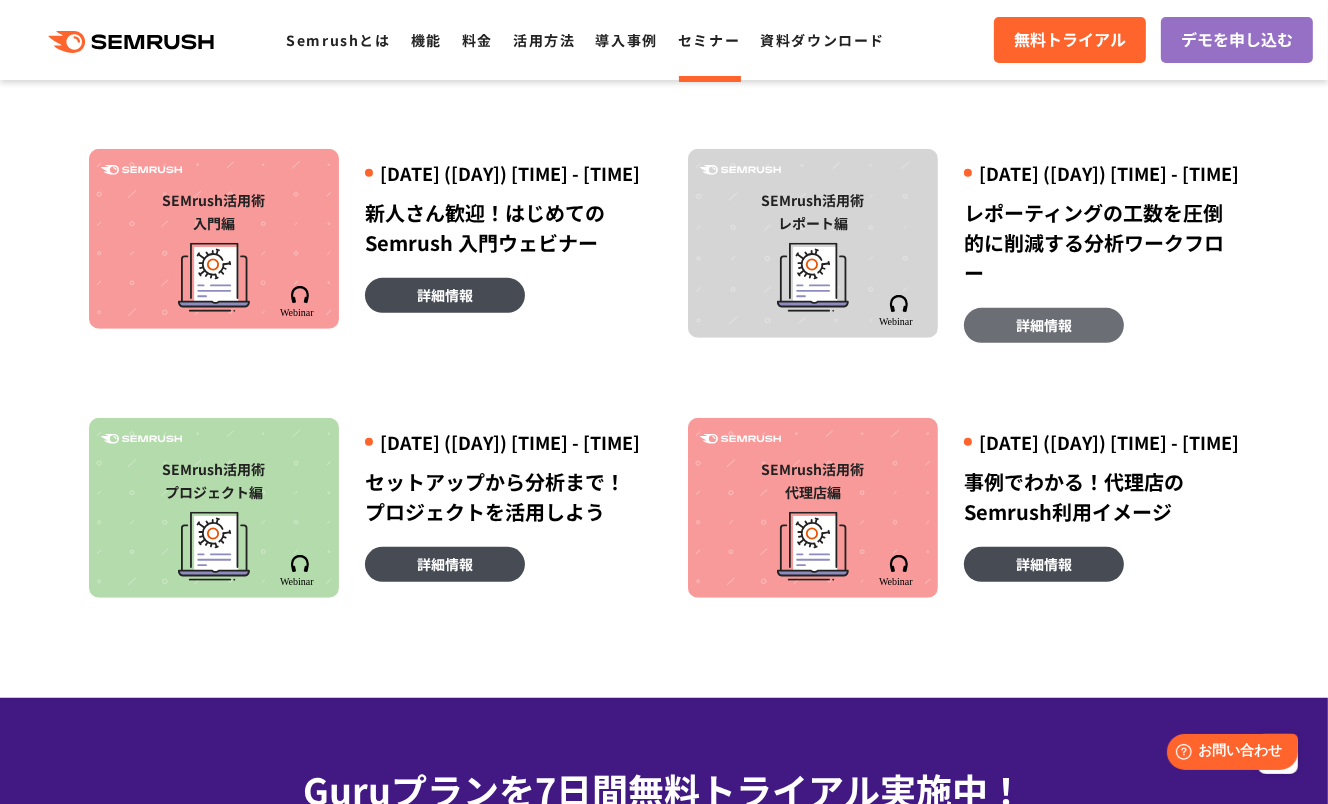 click on "詳細情報" at bounding box center [1044, 325] 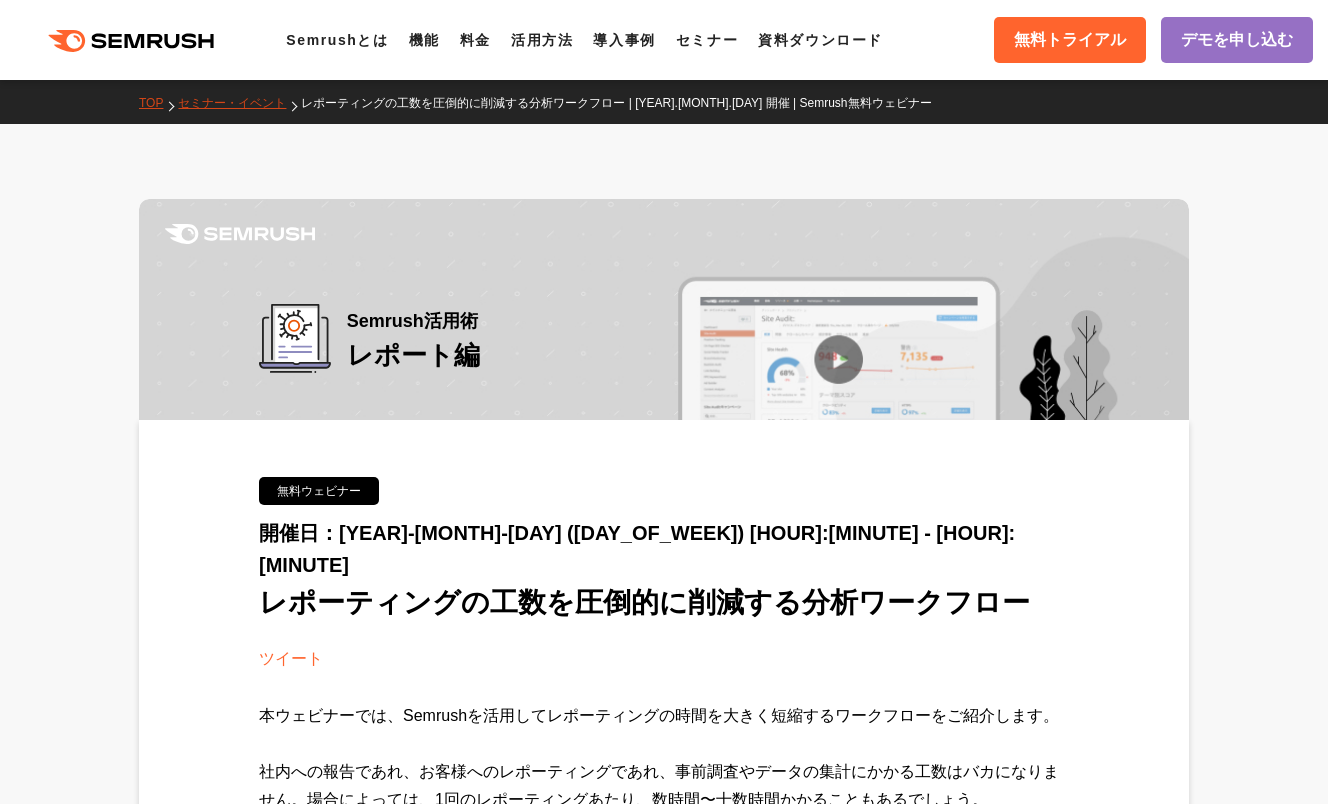 scroll, scrollTop: 68, scrollLeft: 0, axis: vertical 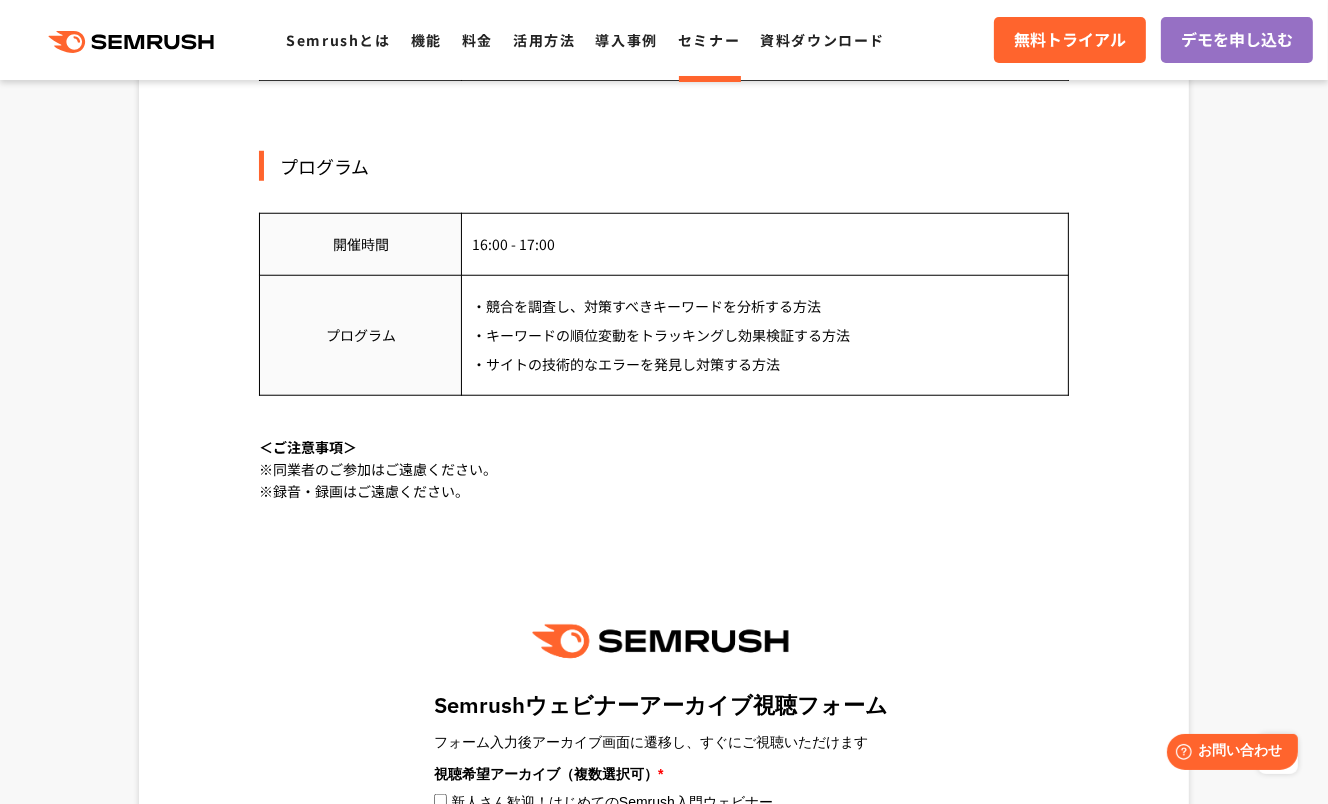 click on "Semrush活用術  レポート編
無料ウェビナー
開催日：[YEAR]-[MONTH]-[DAY] ([DAY_OF_WEEK]) [HOUR]:[MINUTE] - [HOUR]:[MINUTE] レポーティングの工数を圧倒的に削減する分析ワークフロー
本ウェビナーでは、Semrushを活用してレポーティングの時間を大きく短縮するワークフローをご紹介します。
※Semrushをまだ利用したことが無い場合、無料トライアルにお申込みの上ご参加いただくとより理解が深まります。
概要" at bounding box center [664, 266] 